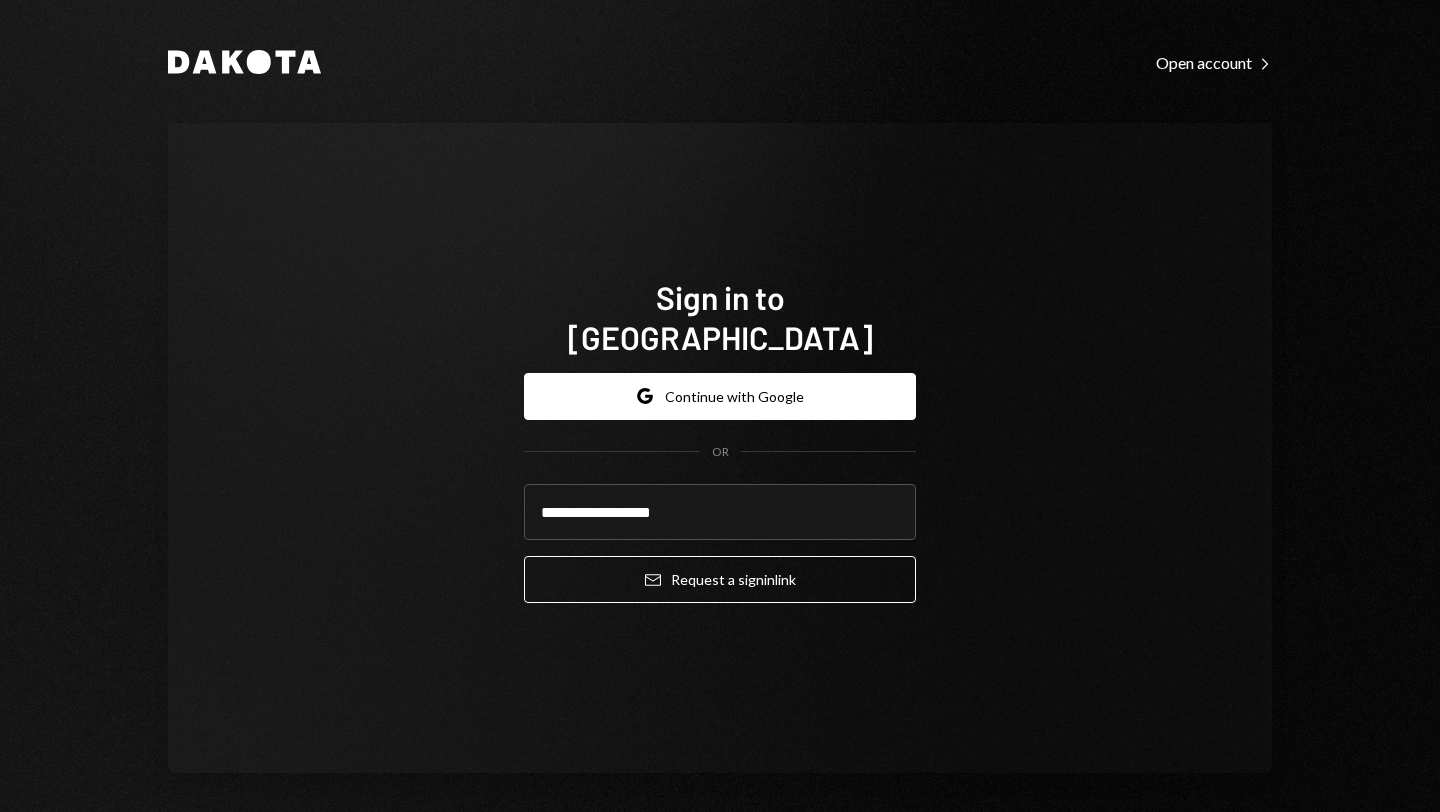scroll, scrollTop: 0, scrollLeft: 0, axis: both 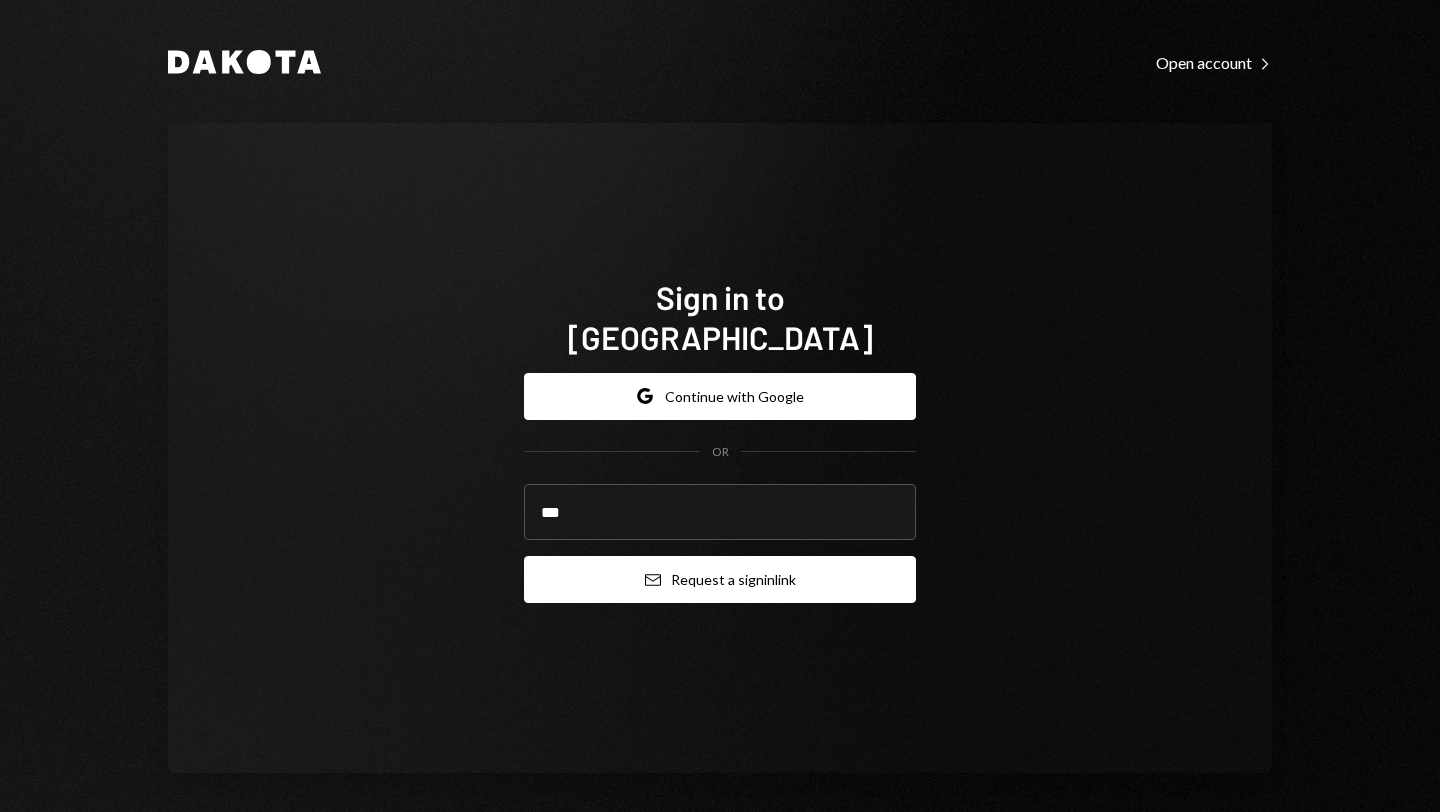type on "**********" 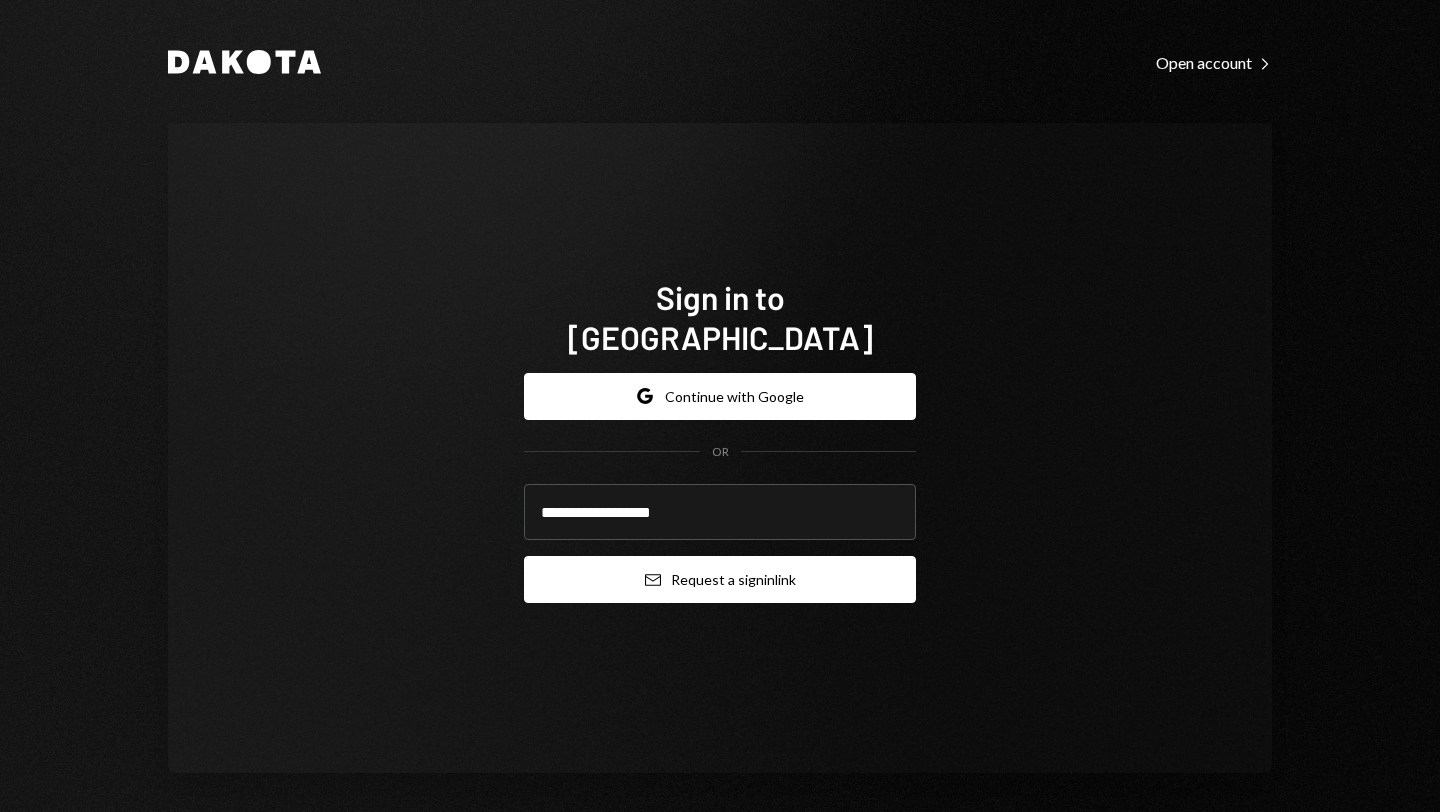 drag, startPoint x: 724, startPoint y: 557, endPoint x: 802, endPoint y: 560, distance: 78.05767 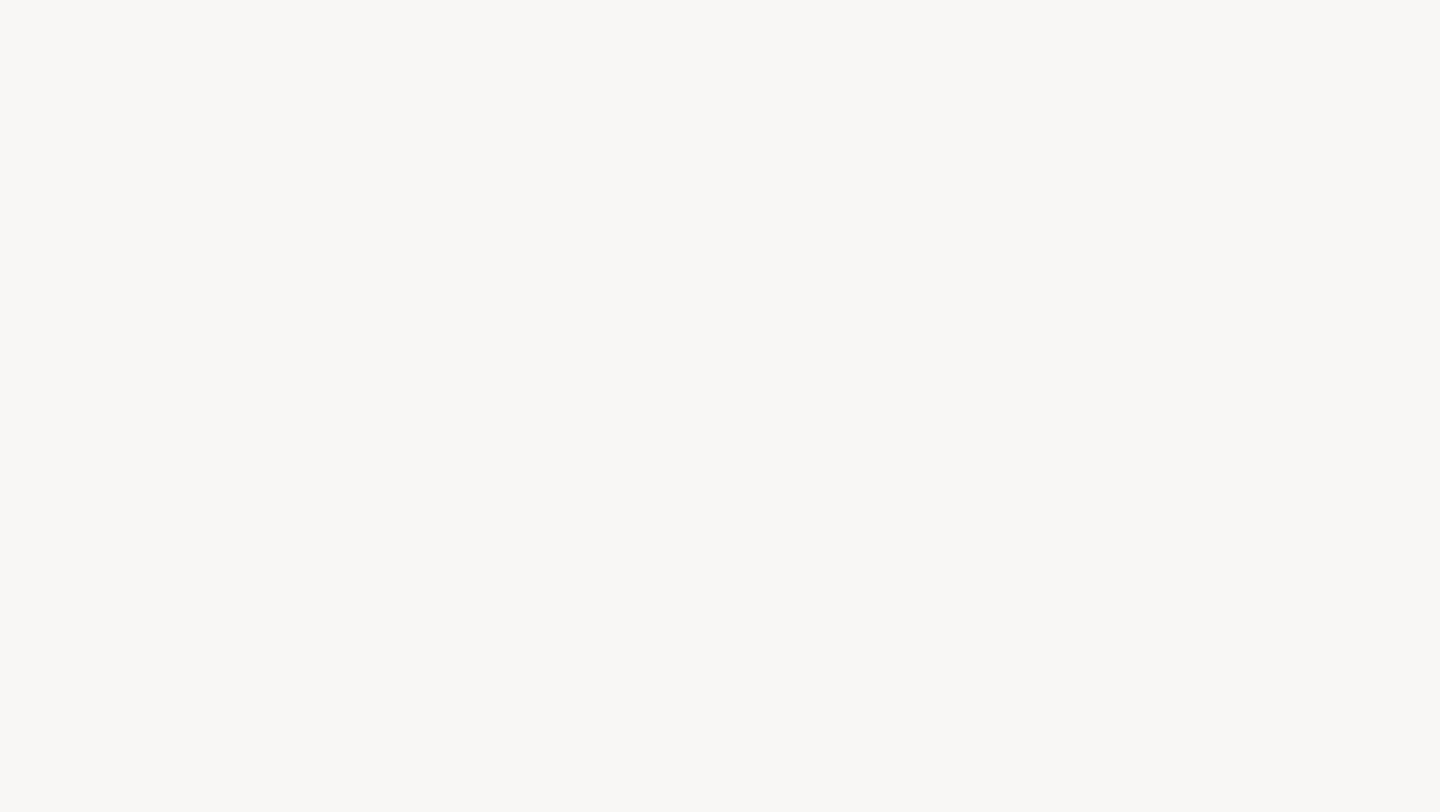 scroll, scrollTop: 0, scrollLeft: 0, axis: both 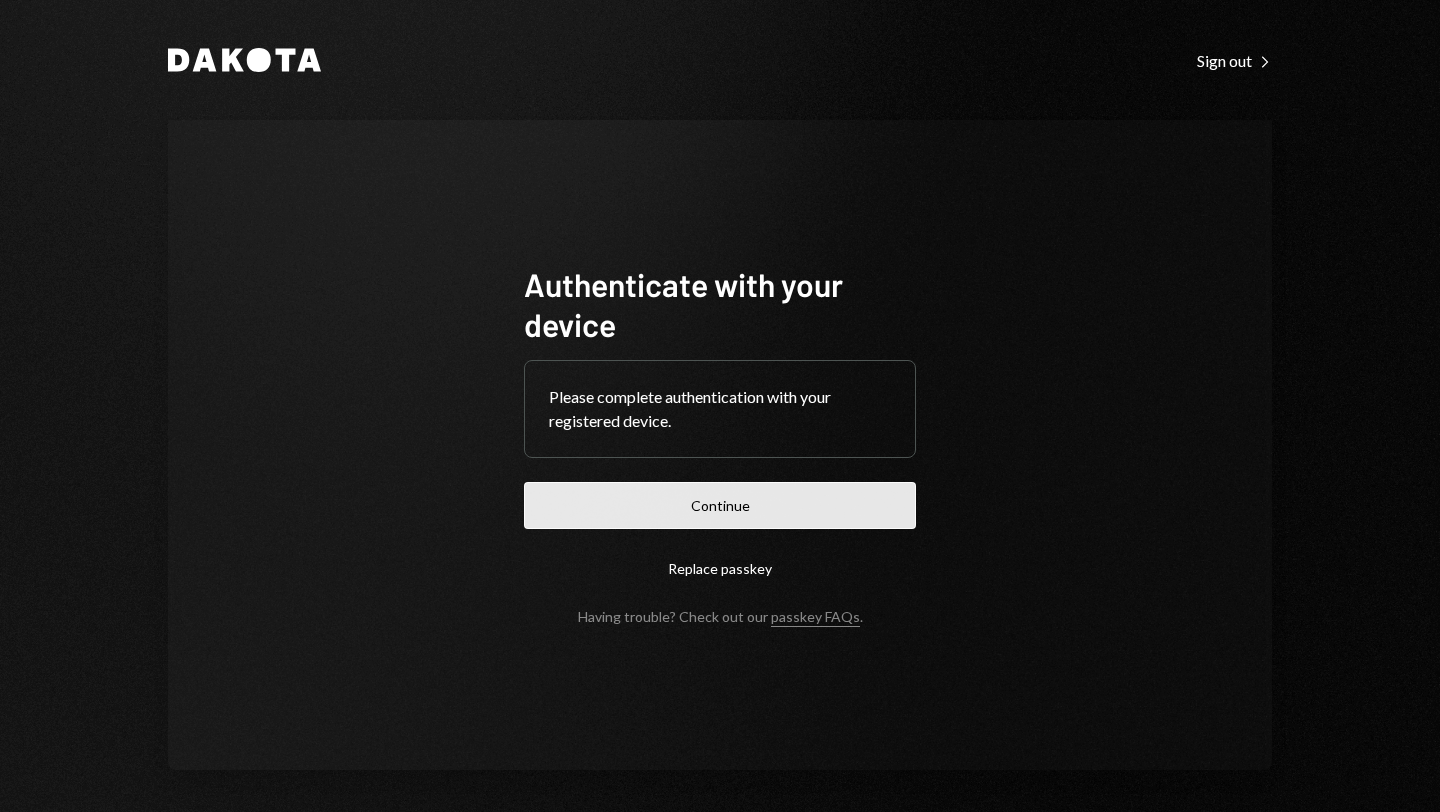 click on "Continue" at bounding box center [720, 505] 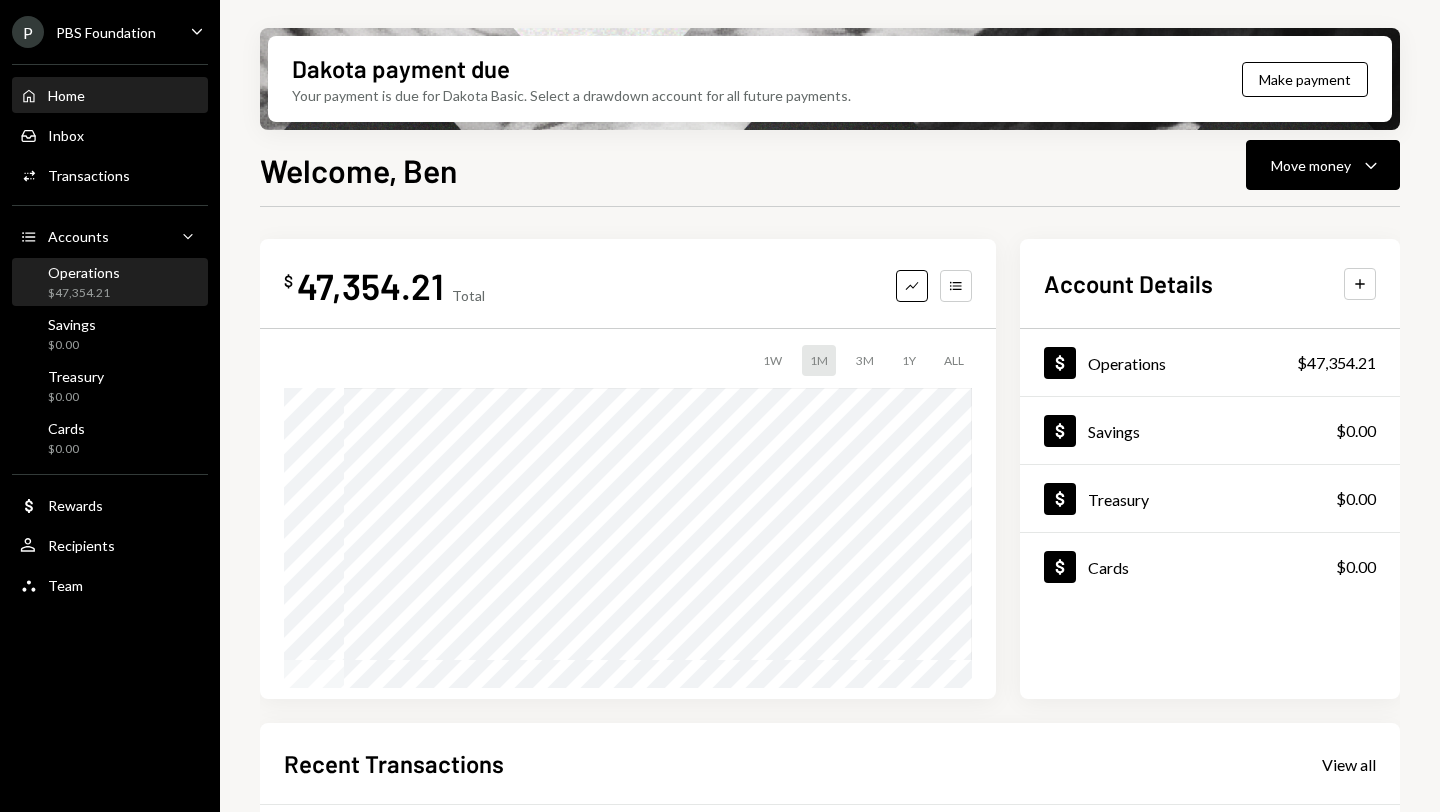 click on "Operations" at bounding box center (84, 272) 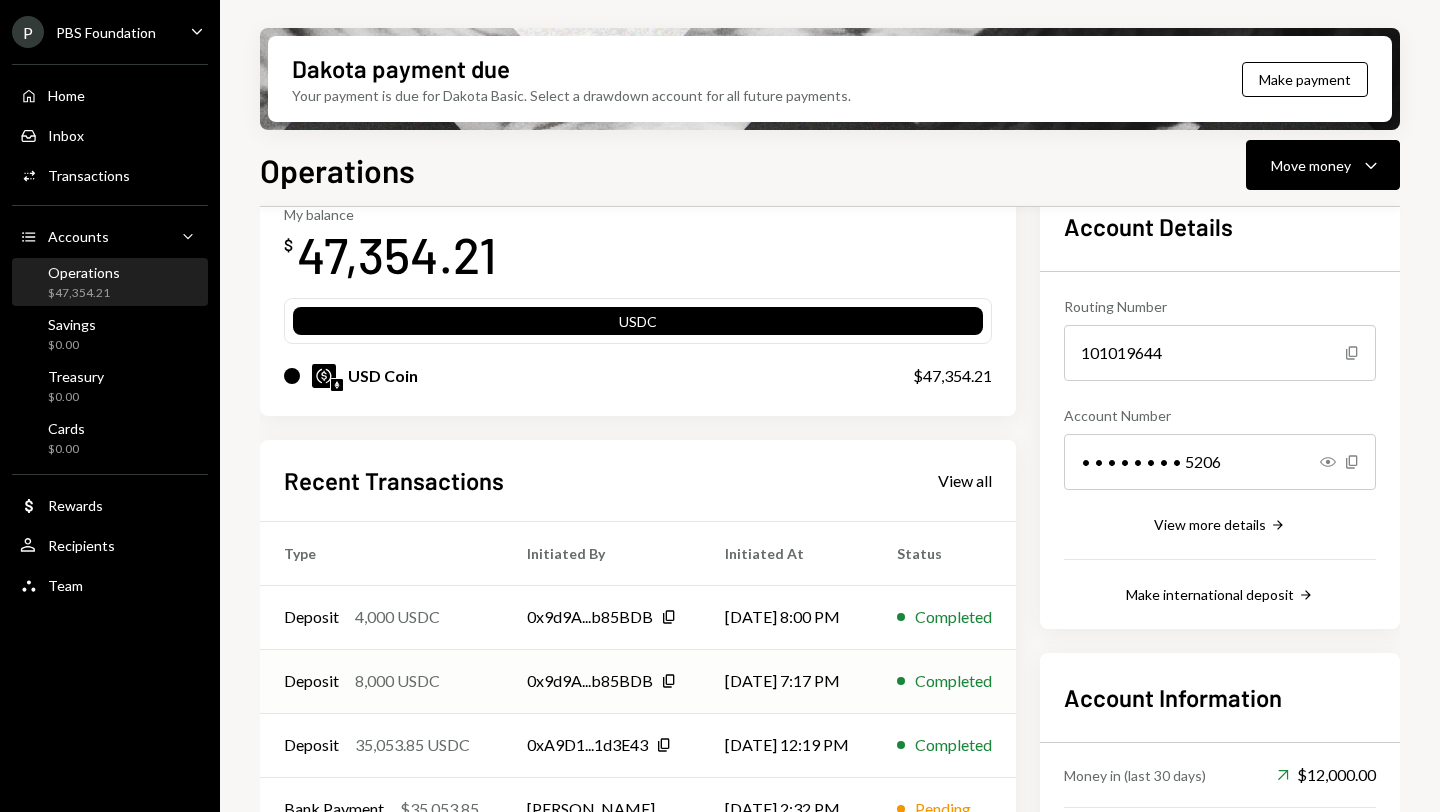 scroll, scrollTop: 0, scrollLeft: 0, axis: both 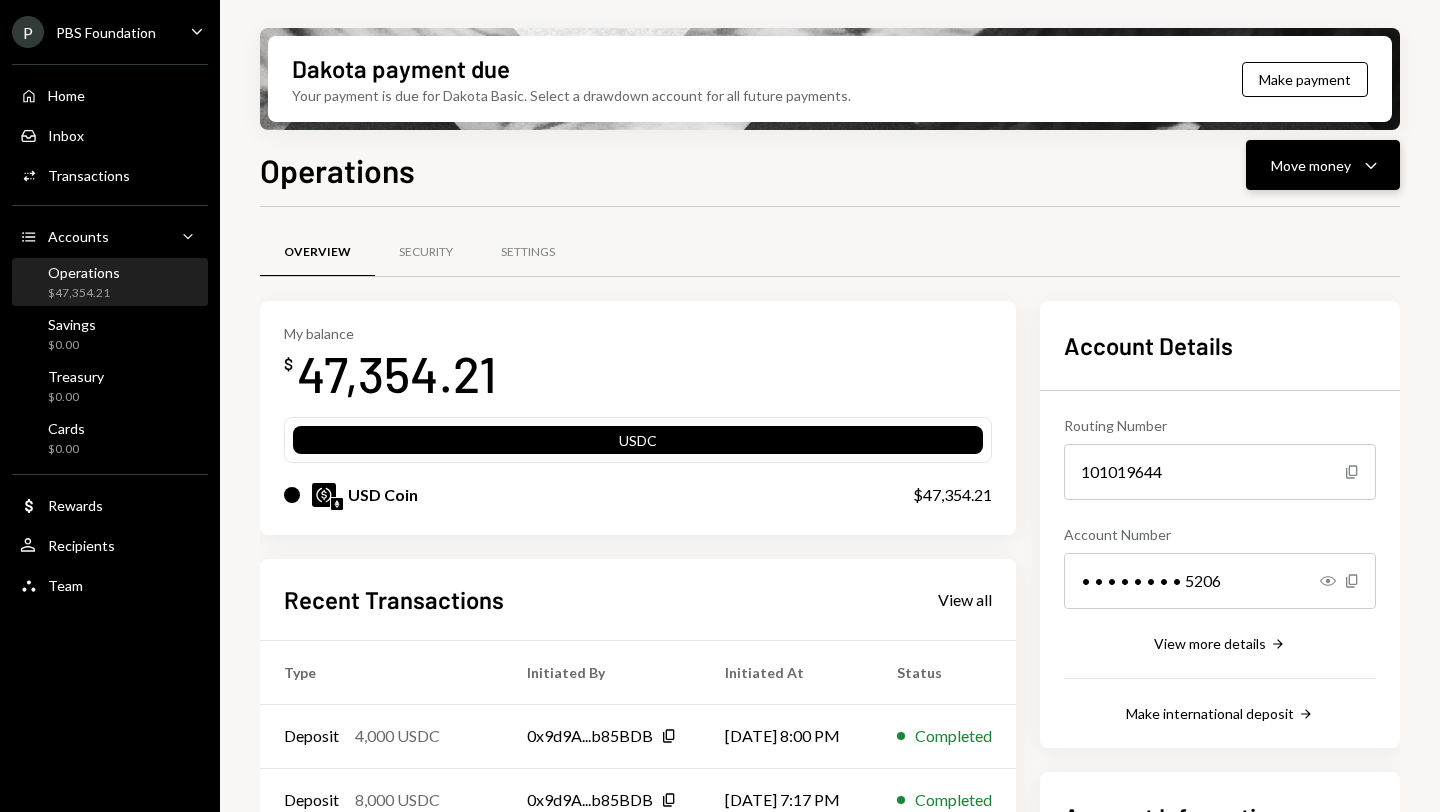click on "Move money" at bounding box center [1311, 165] 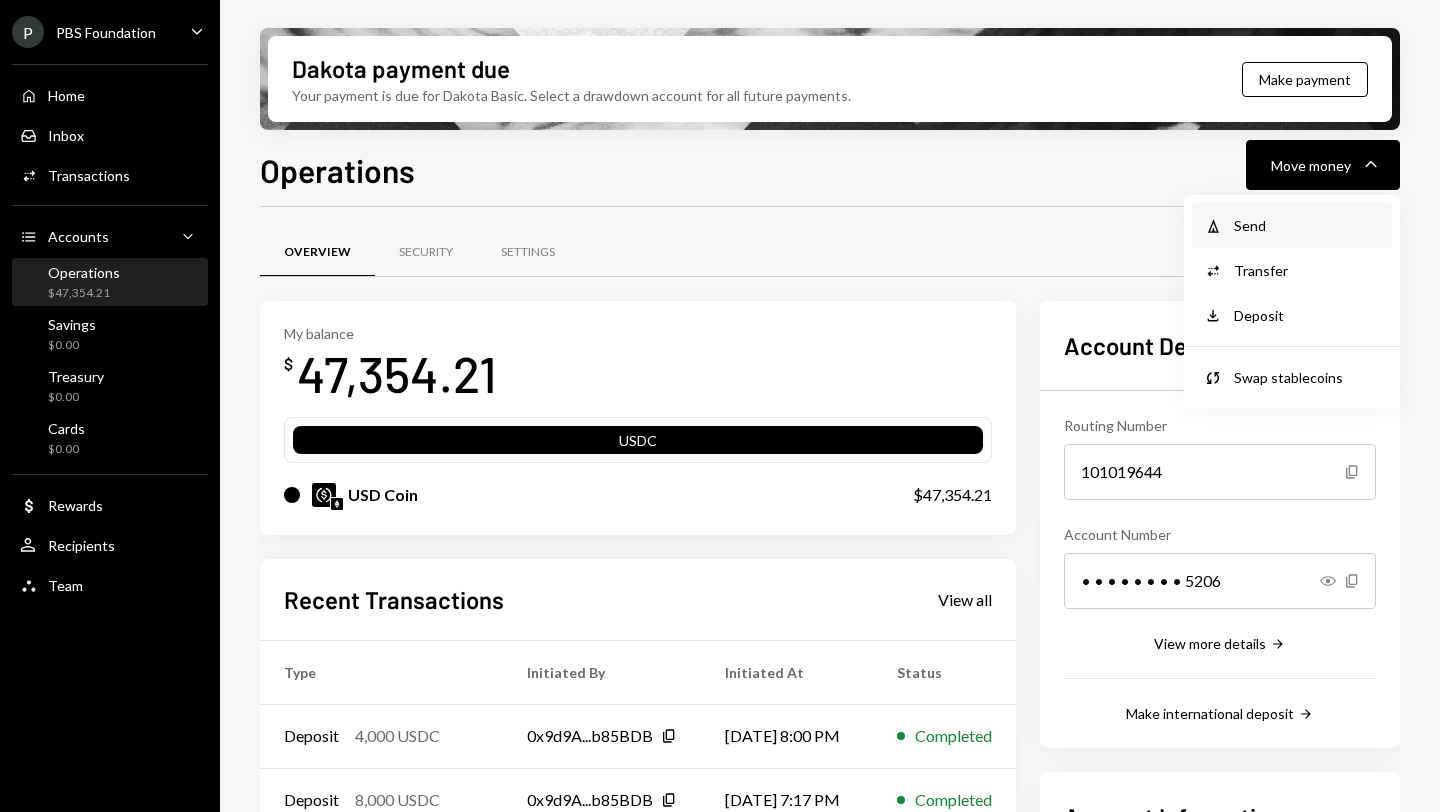 click on "Send" at bounding box center (1307, 225) 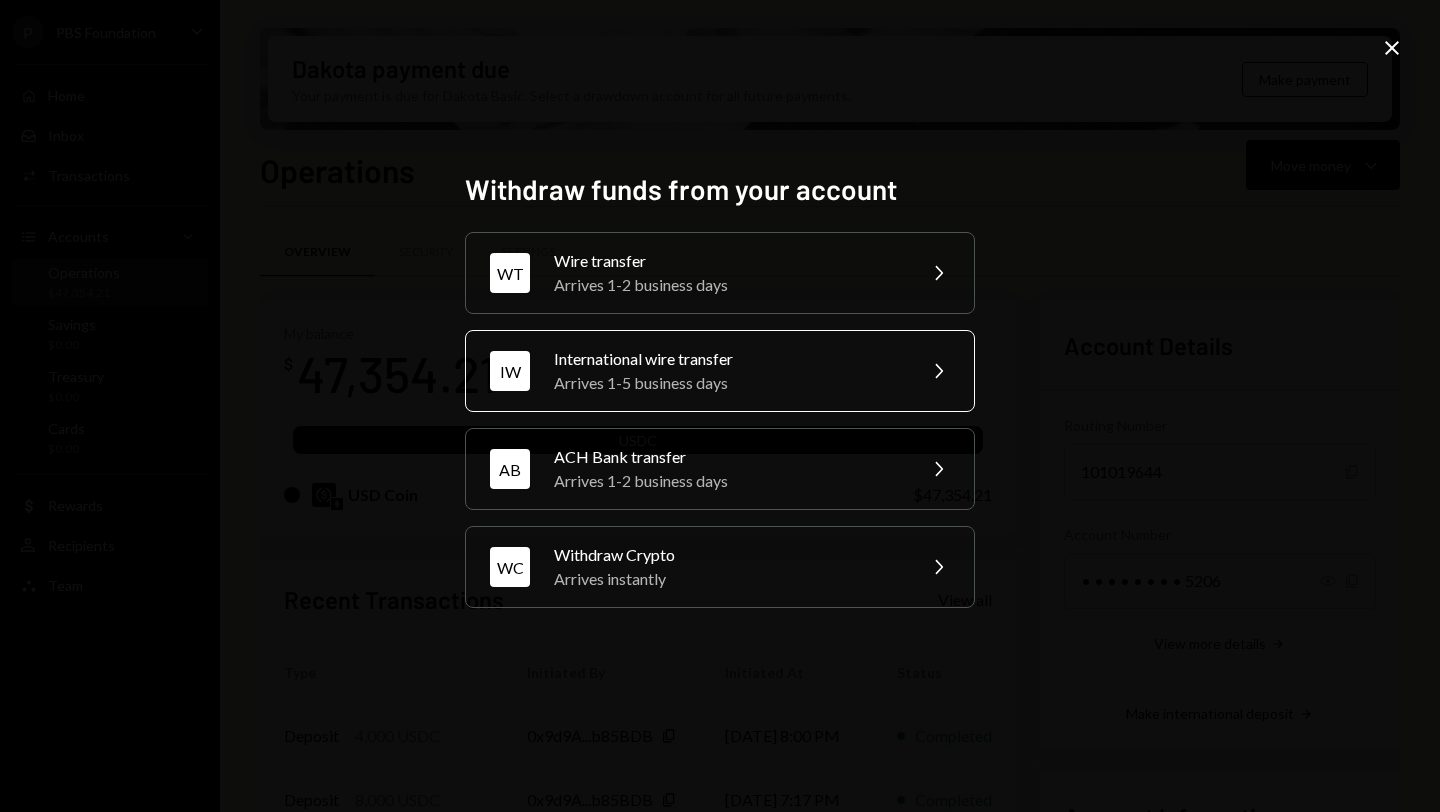 click on "International wire transfer" at bounding box center (728, 359) 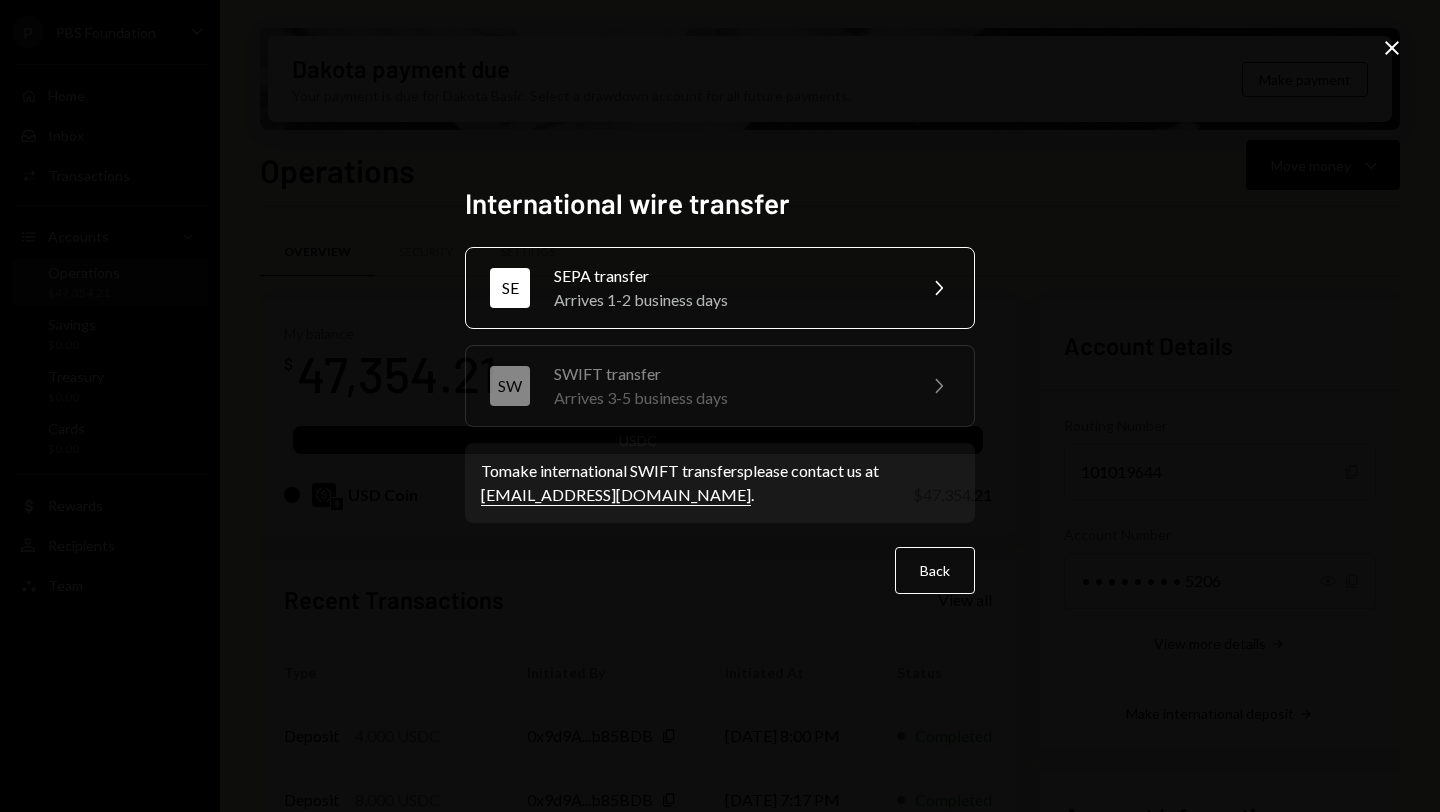 click on "Arrives 1-2 business days" at bounding box center [728, 300] 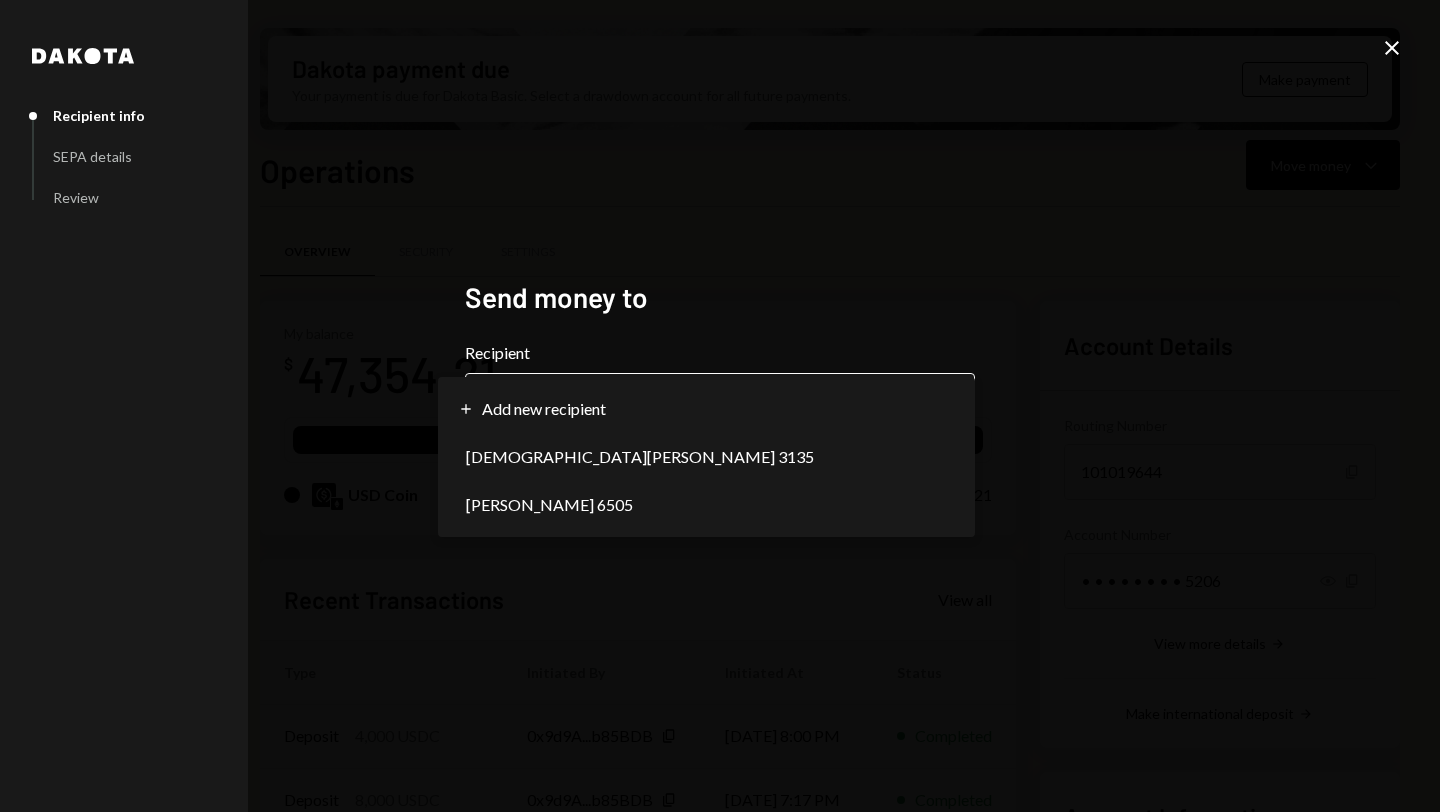 click on "P PBS Foundation Caret Down Home Home Inbox Inbox Activities Transactions Accounts Accounts Caret Down Operations $47,354.21 Savings $0.00 Treasury $0.00 Cards $0.00 Dollar Rewards User Recipients Team Team Dakota payment due Your payment is due for Dakota Basic. Select a drawdown account for all future payments. Make payment Operations Move money Caret Down Overview Security Settings My balance $ 47,354.21 USDC USD Coin $47,354.21 Recent Transactions View all Type Initiated By Initiated At Status Deposit 4,000  USDC 0x9d9A...b85BDB Copy [DATE] 8:00 PM Completed Deposit 8,000  USDC 0x9d9A...b85BDB Copy [DATE] 7:17 PM Completed Deposit 35,053.85  USDC 0xA9D1...1d3E43 Copy [DATE] 12:19 PM Completed Bank Payment $35,053.85 [PERSON_NAME] [DATE] 2:32 PM Pending Bank Payment $8,000.00 [PERSON_NAME] [DATE] 3:54 PM Completed Account Details Routing Number [FINANCIAL_ID] Copy Account Number • • • • • • • •  5206 Show Copy View more details Right Arrow Make international deposit Right Arrow Up Right Arrow" at bounding box center [720, 406] 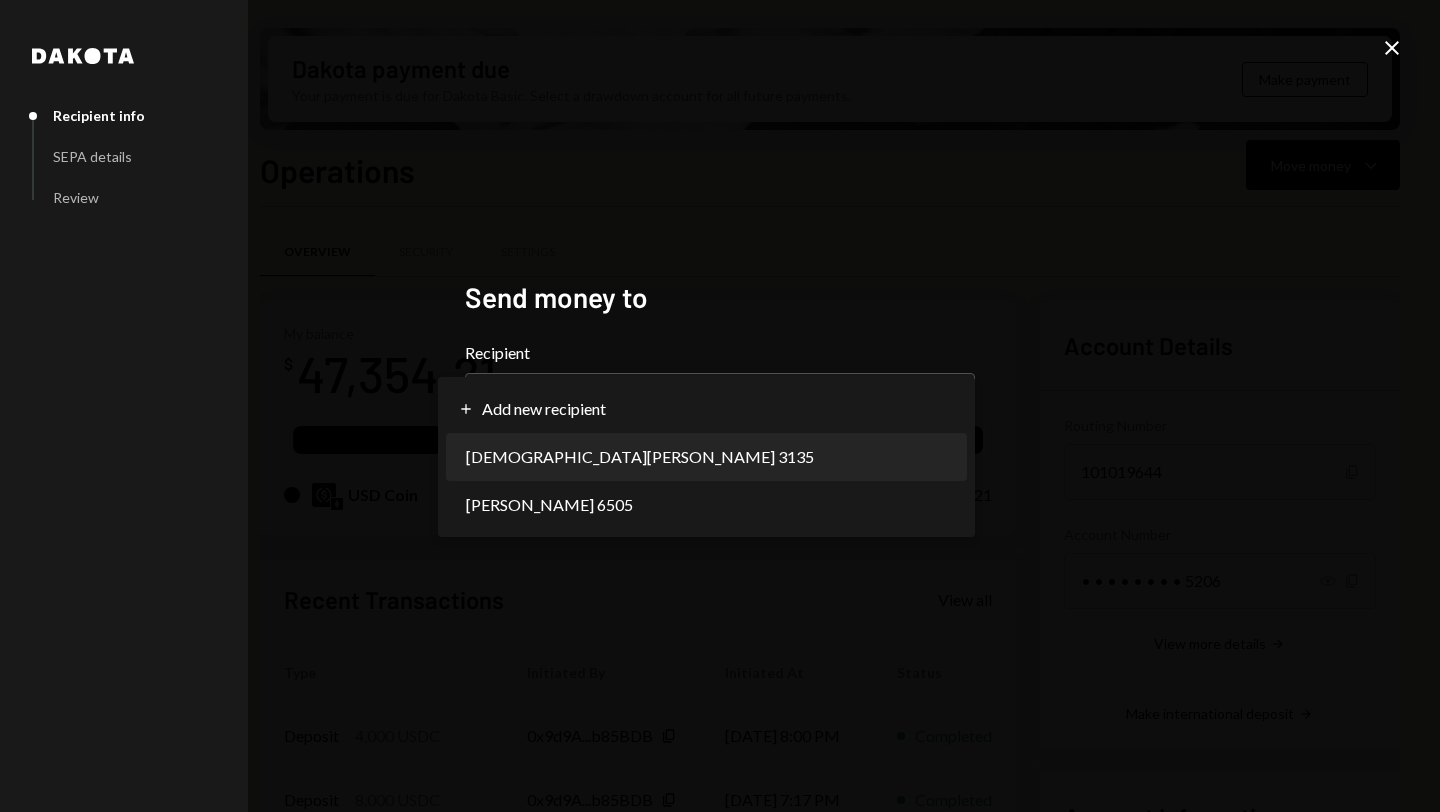select on "**********" 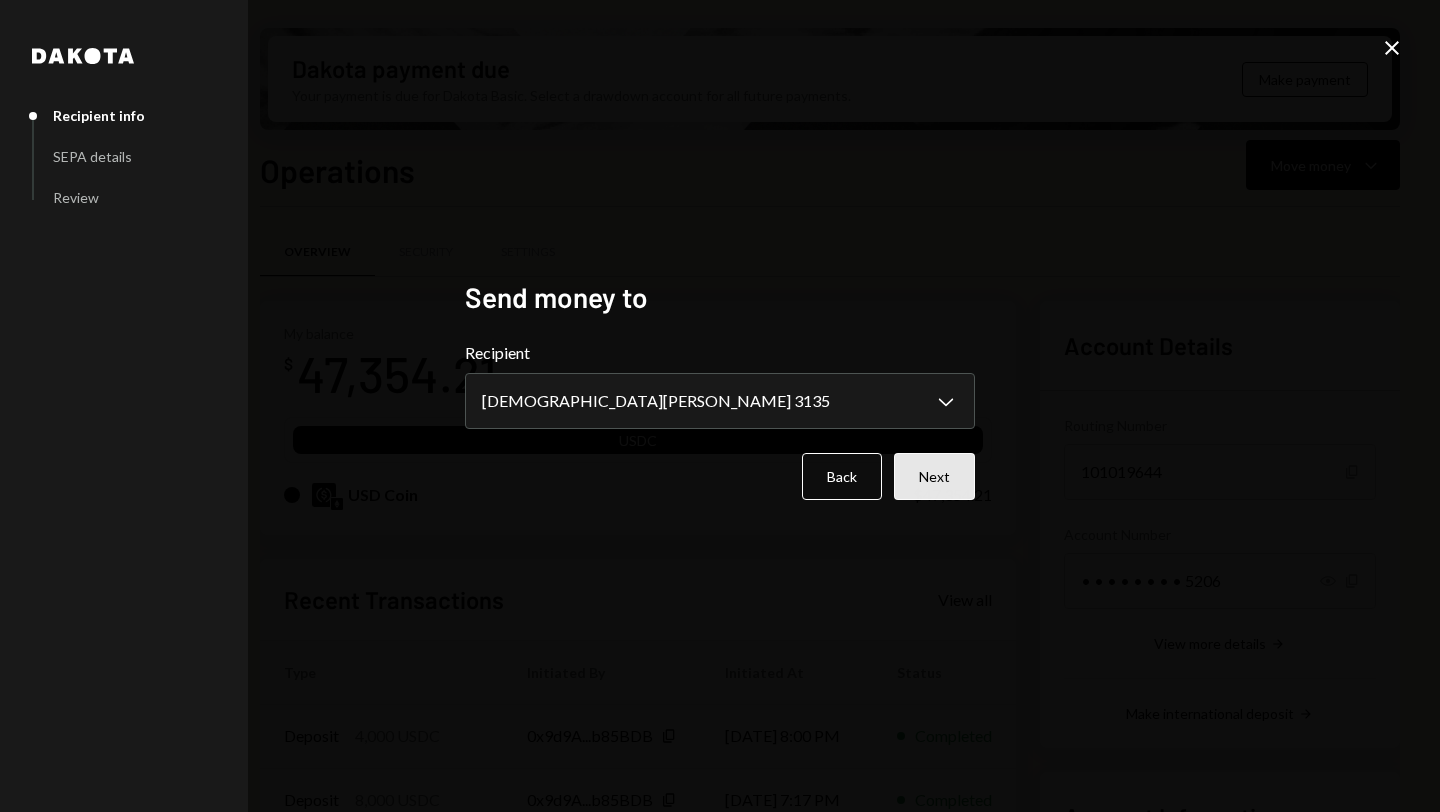 click on "Next" at bounding box center (934, 476) 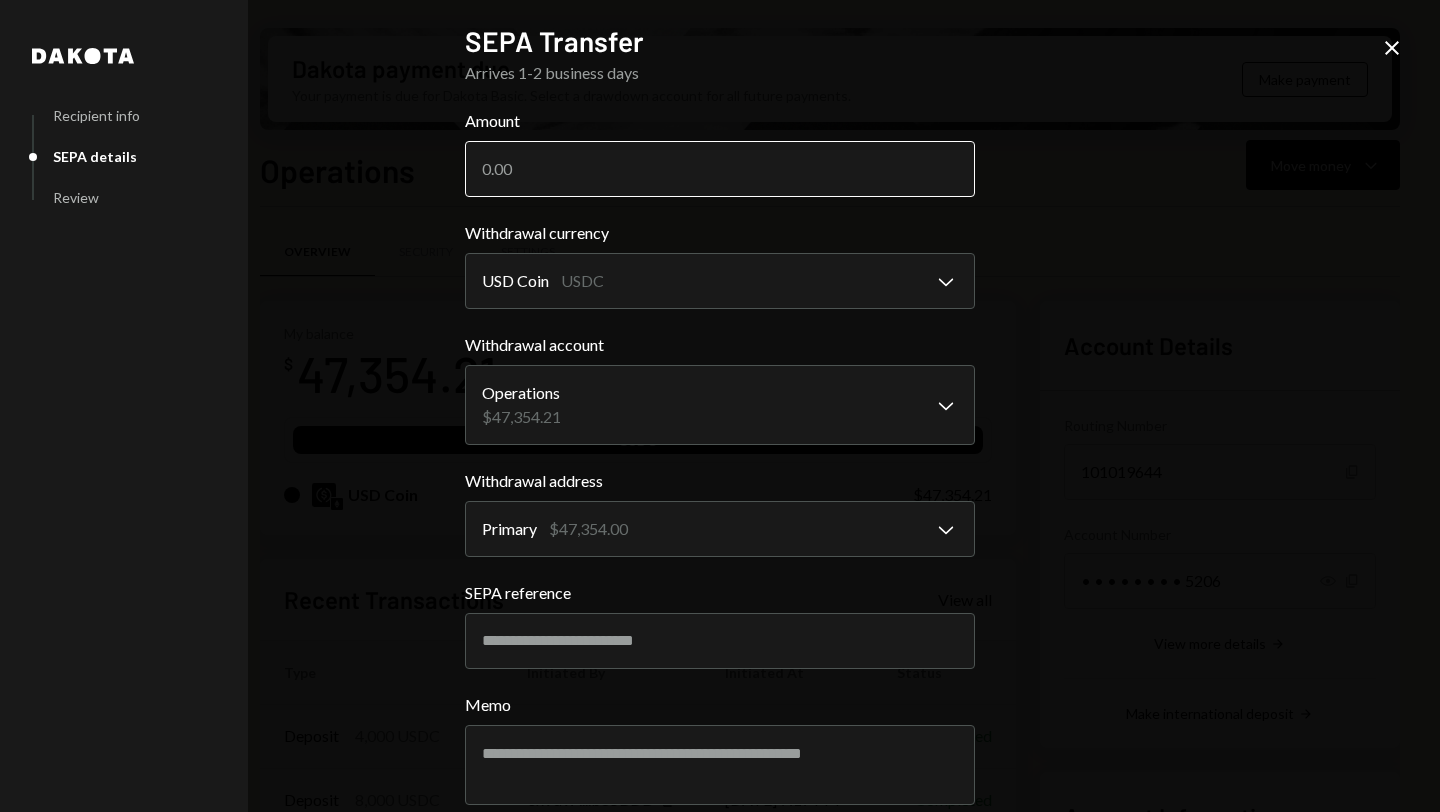 click on "Amount" at bounding box center [720, 169] 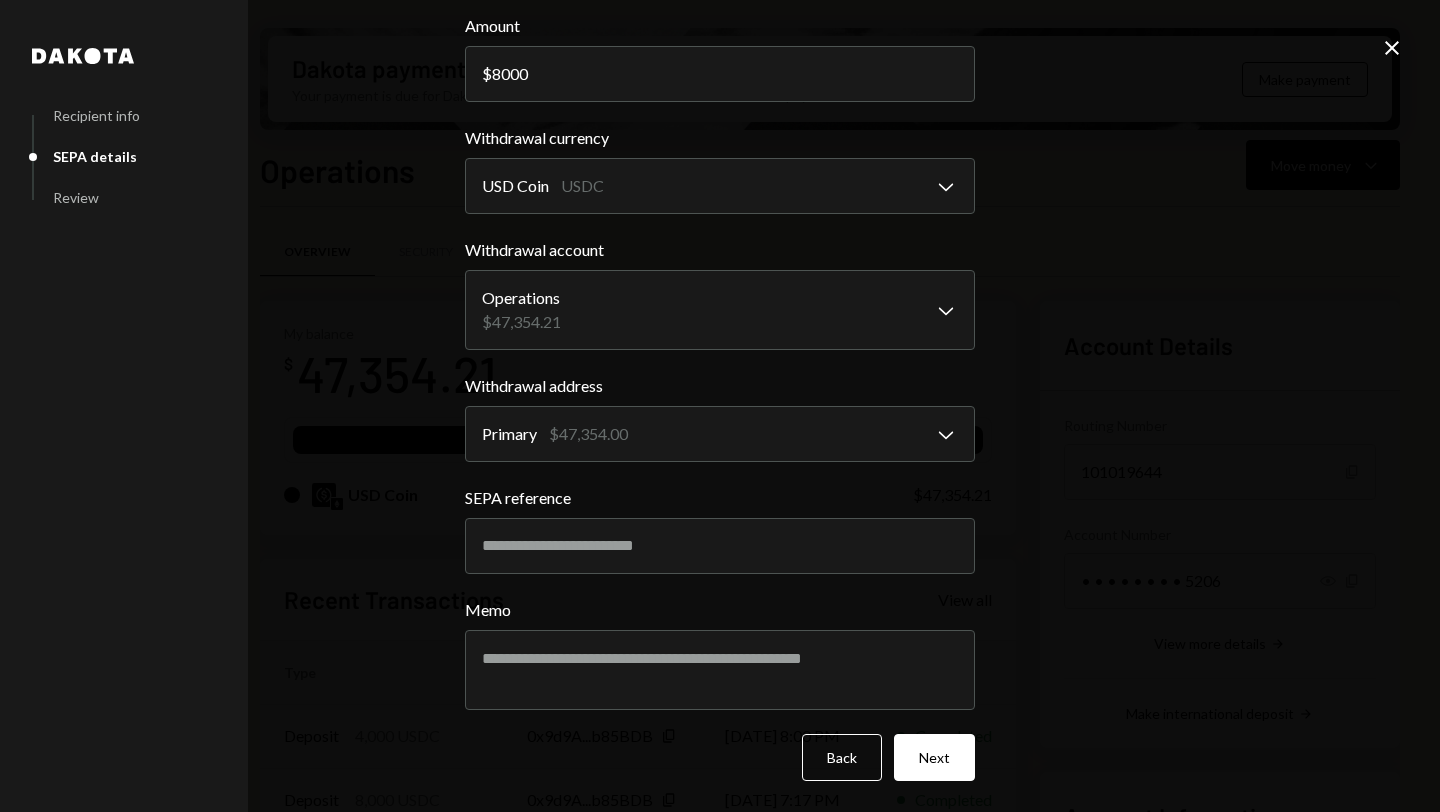 scroll, scrollTop: 93, scrollLeft: 0, axis: vertical 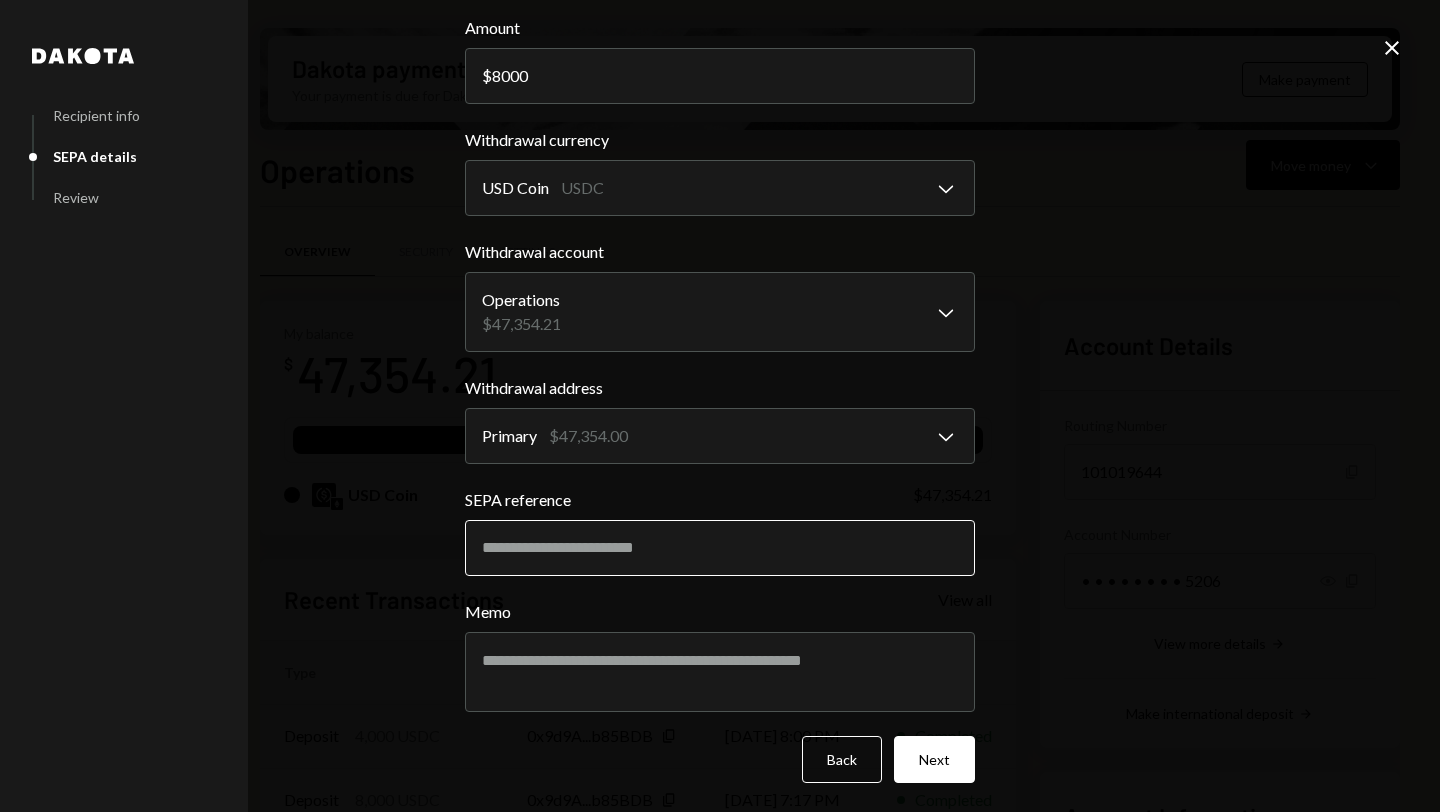 type on "8000" 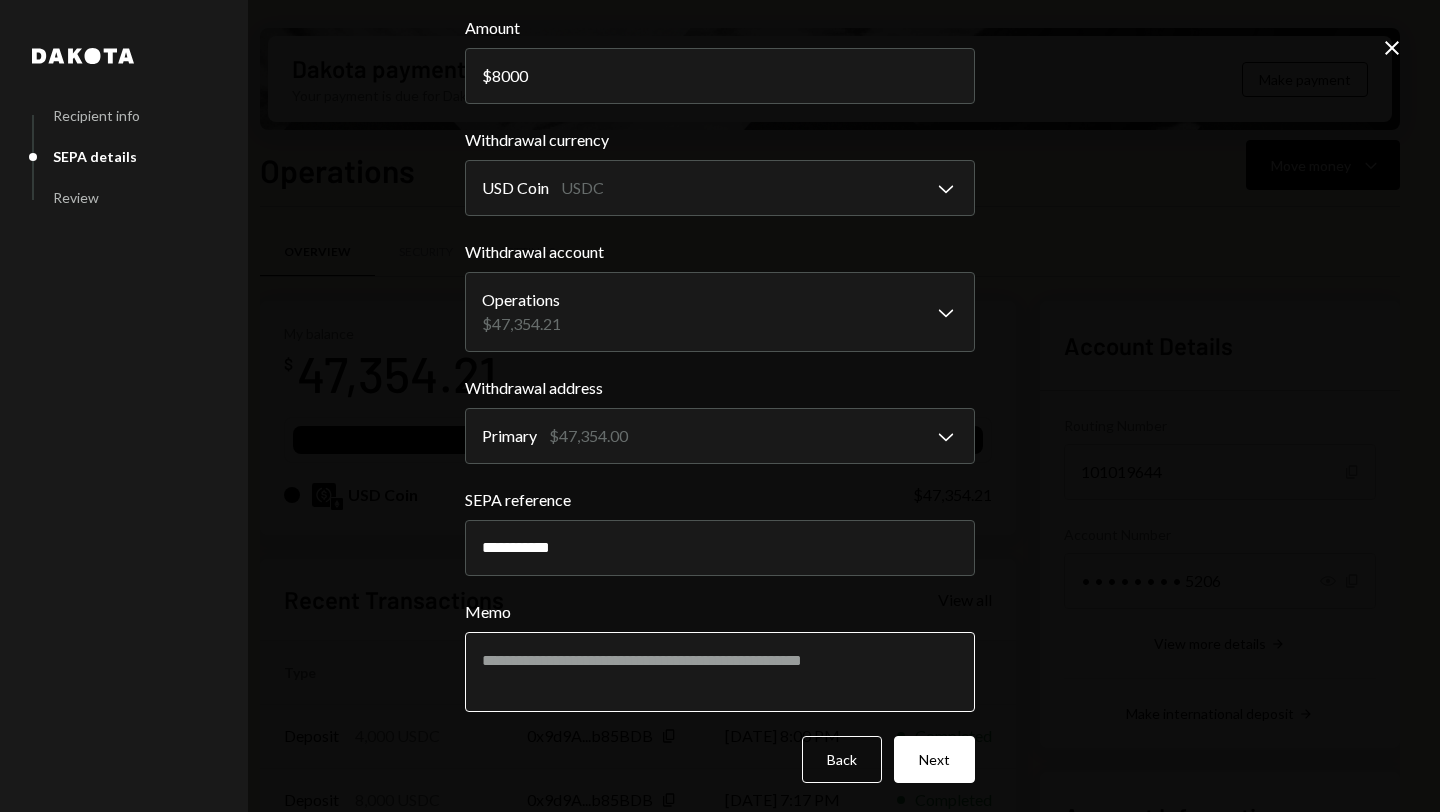type on "**********" 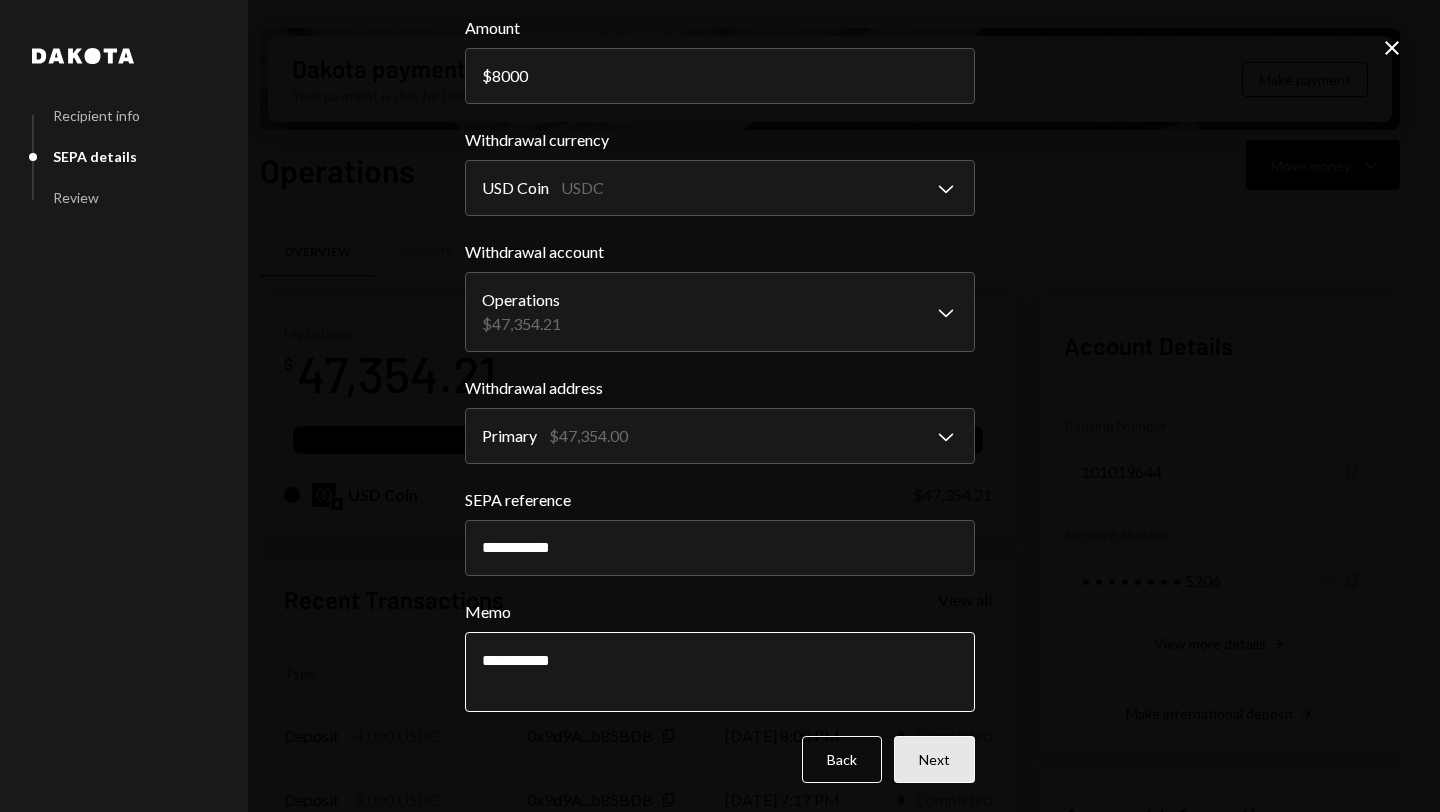 type on "**********" 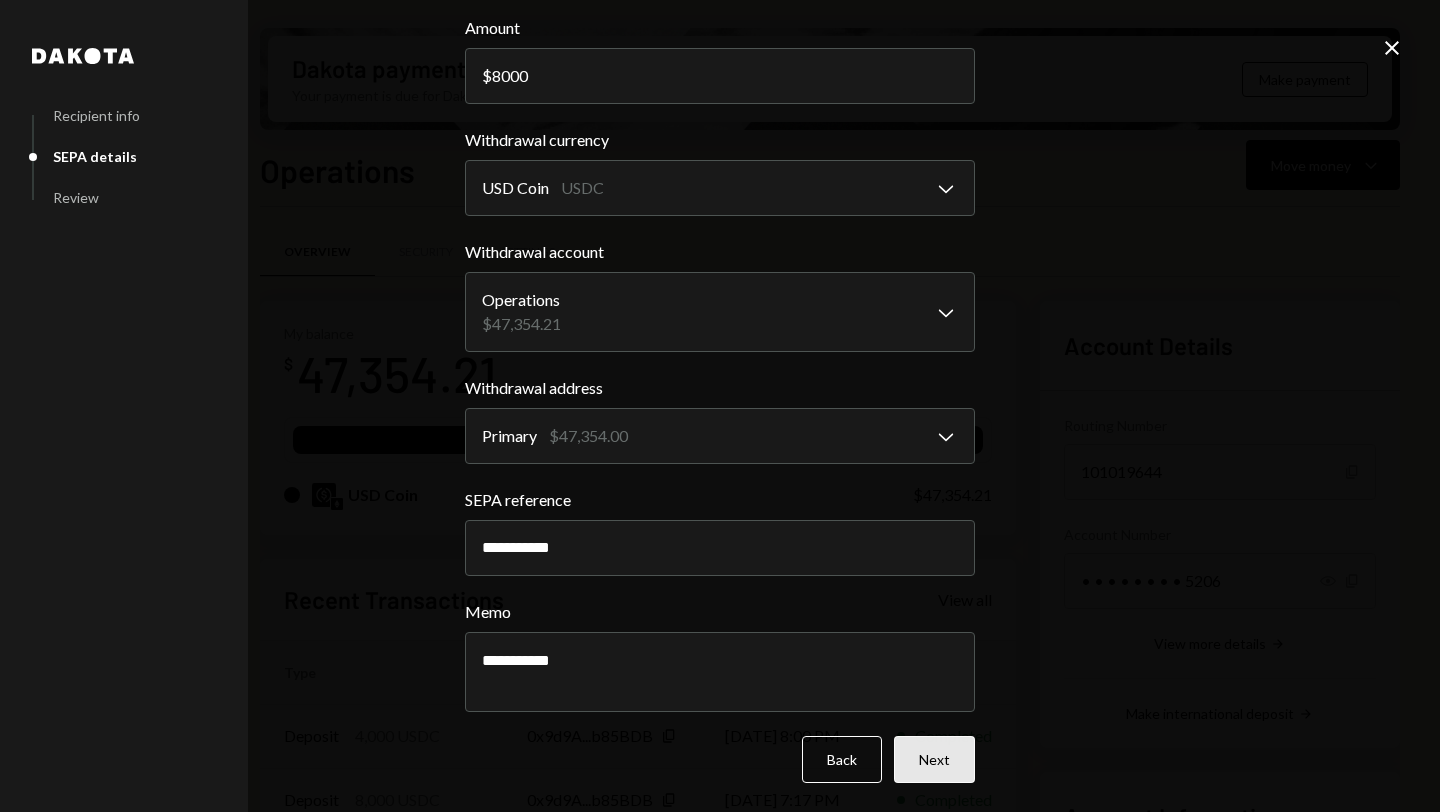 click on "Next" at bounding box center [934, 759] 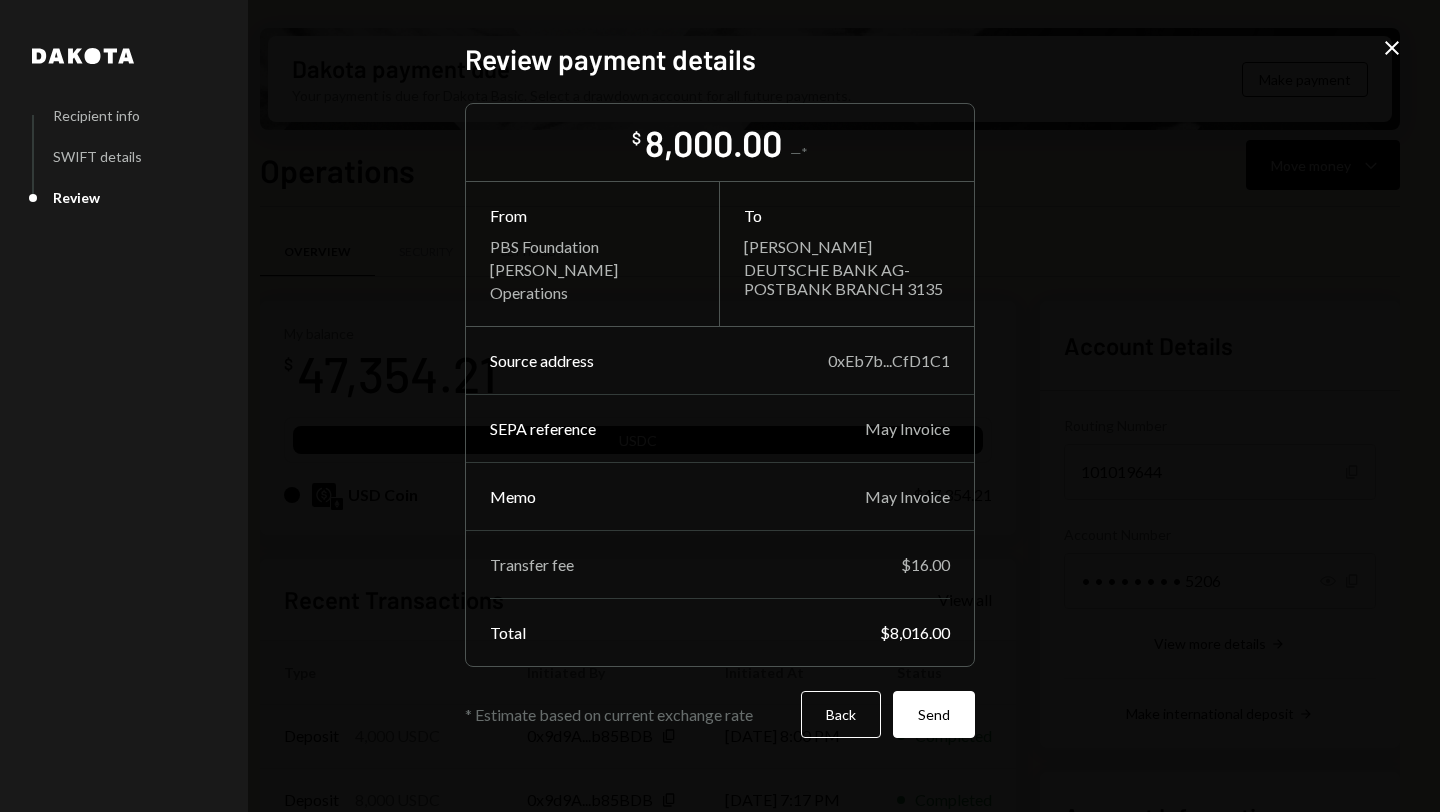 scroll, scrollTop: 0, scrollLeft: 0, axis: both 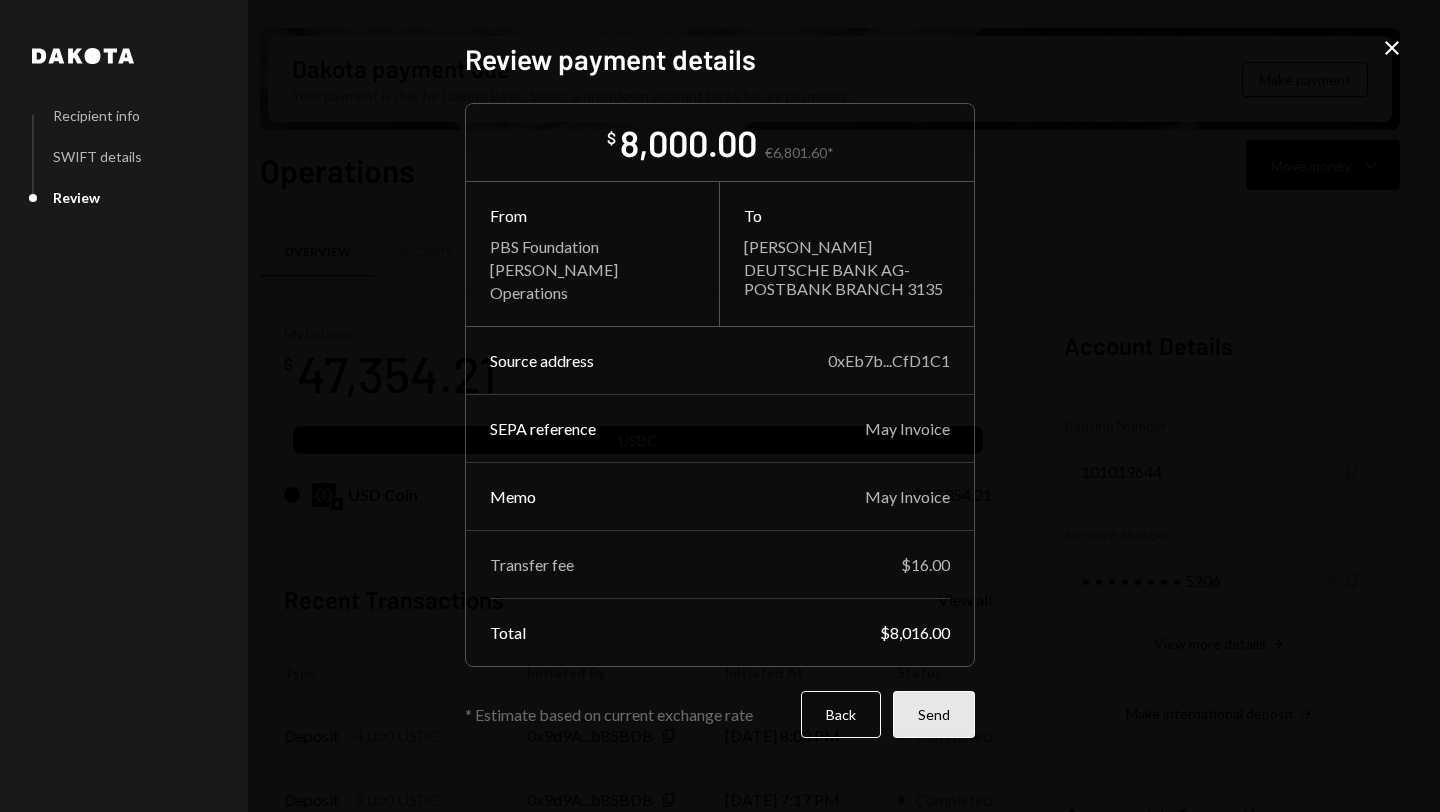 click on "Send" at bounding box center (934, 714) 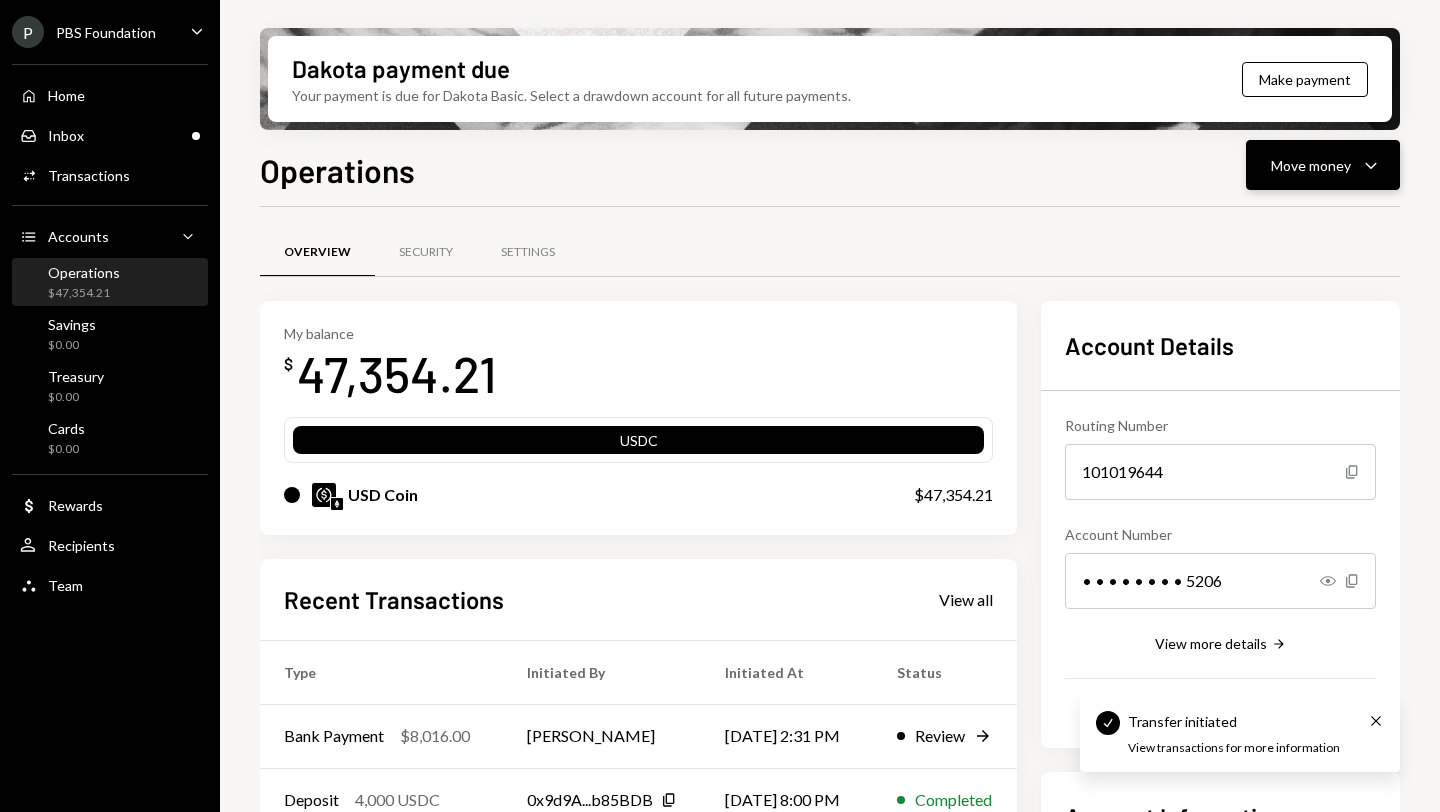 click on "Move money" at bounding box center [1311, 165] 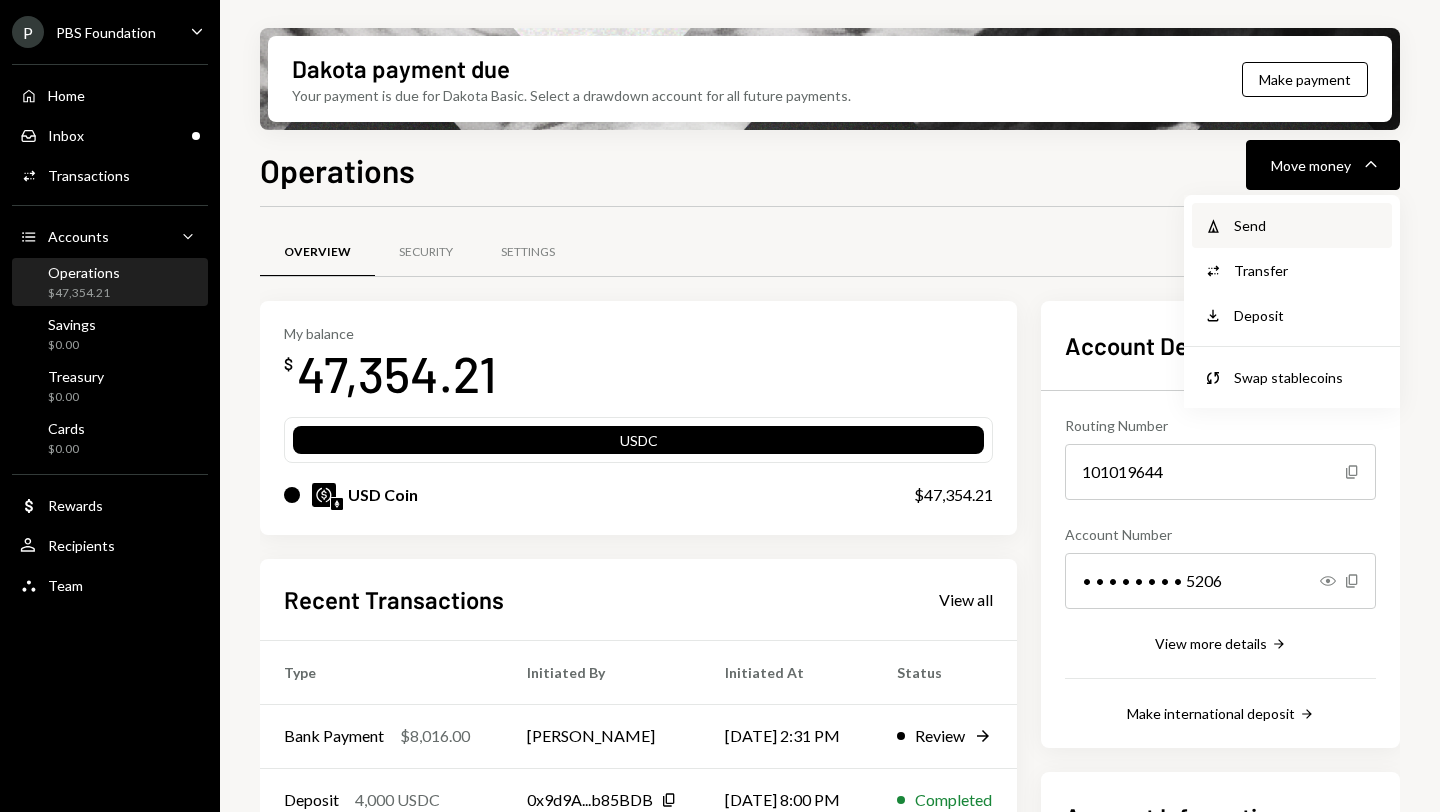 click on "Send" at bounding box center [1307, 225] 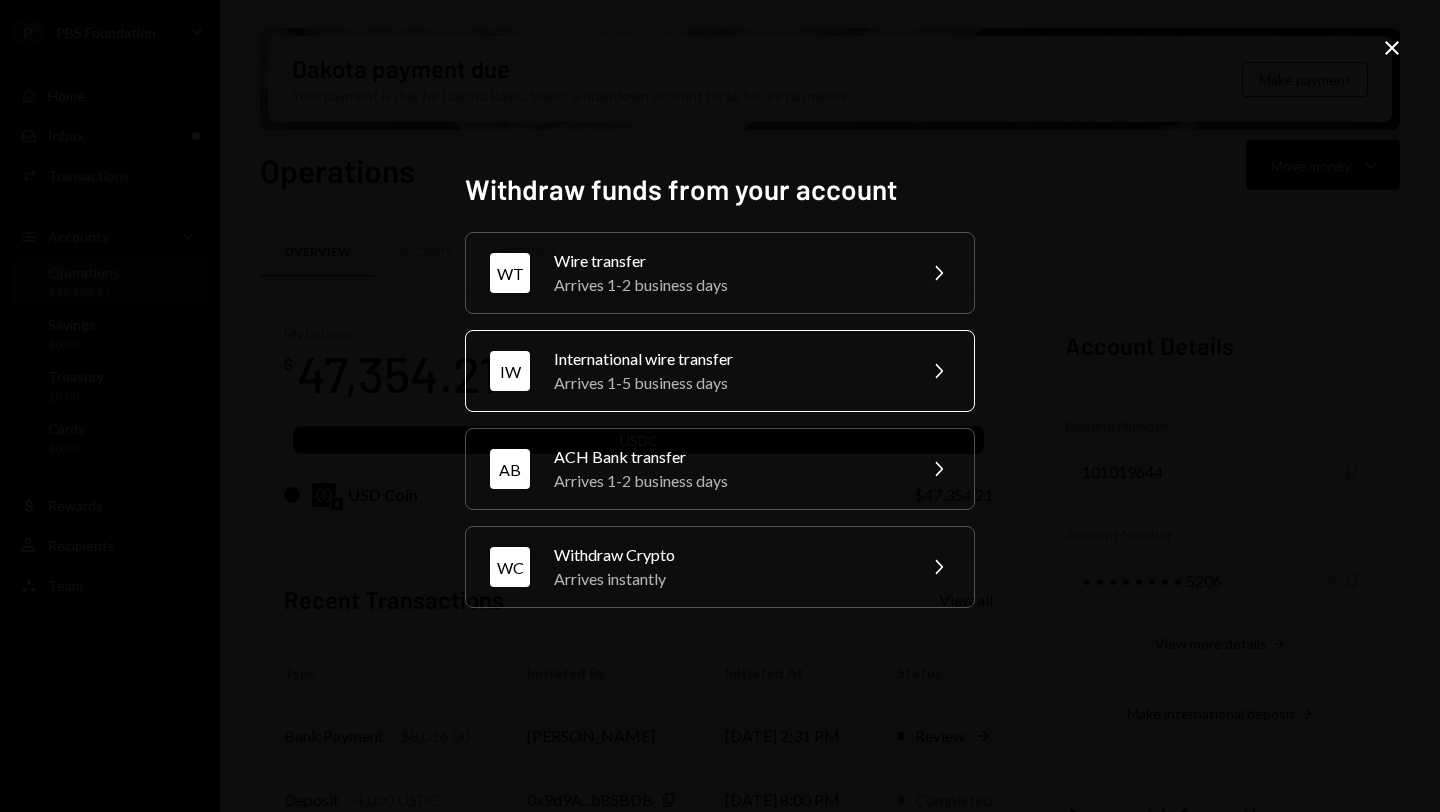 click on "International wire transfer" at bounding box center [728, 359] 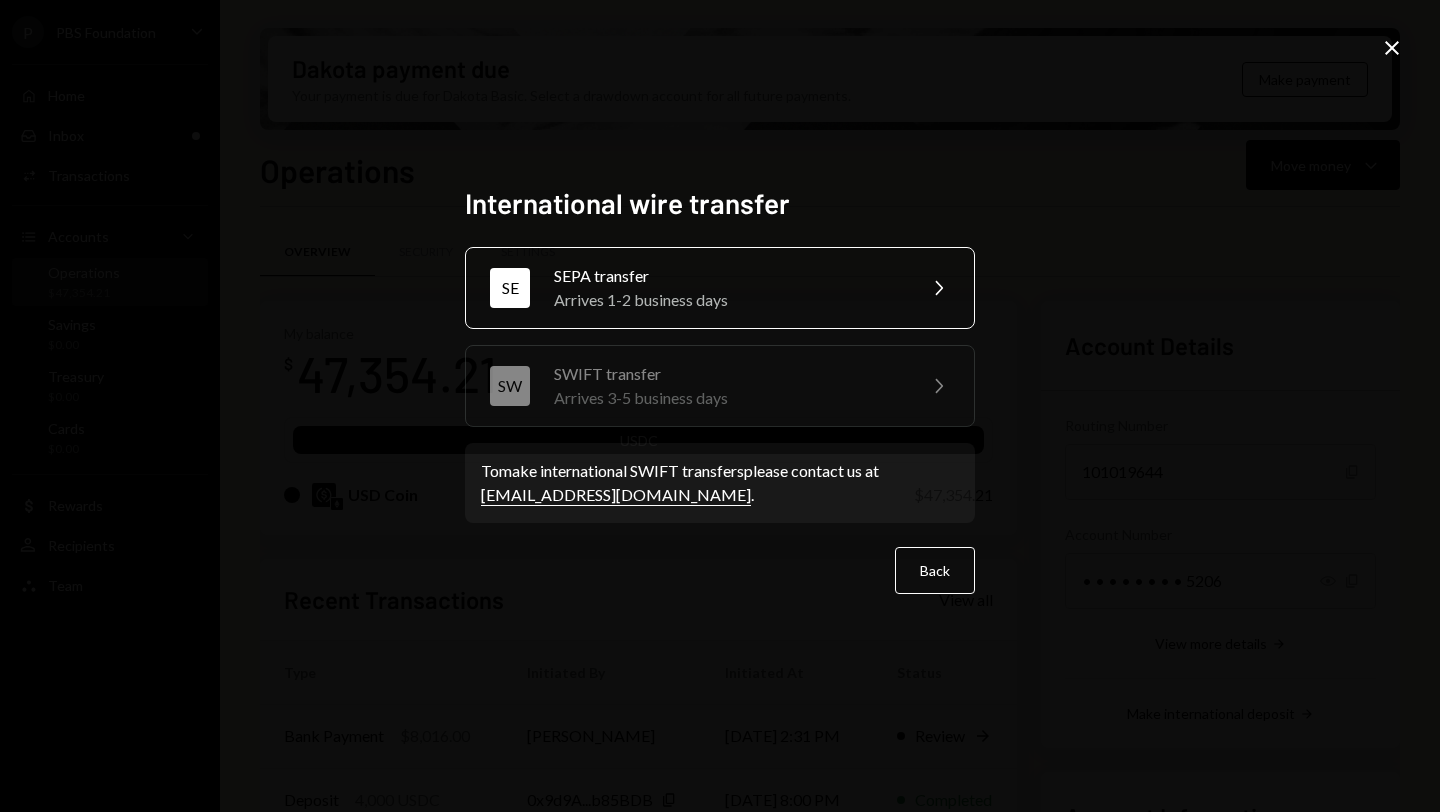click on "Arrives 1-2 business days" at bounding box center [728, 300] 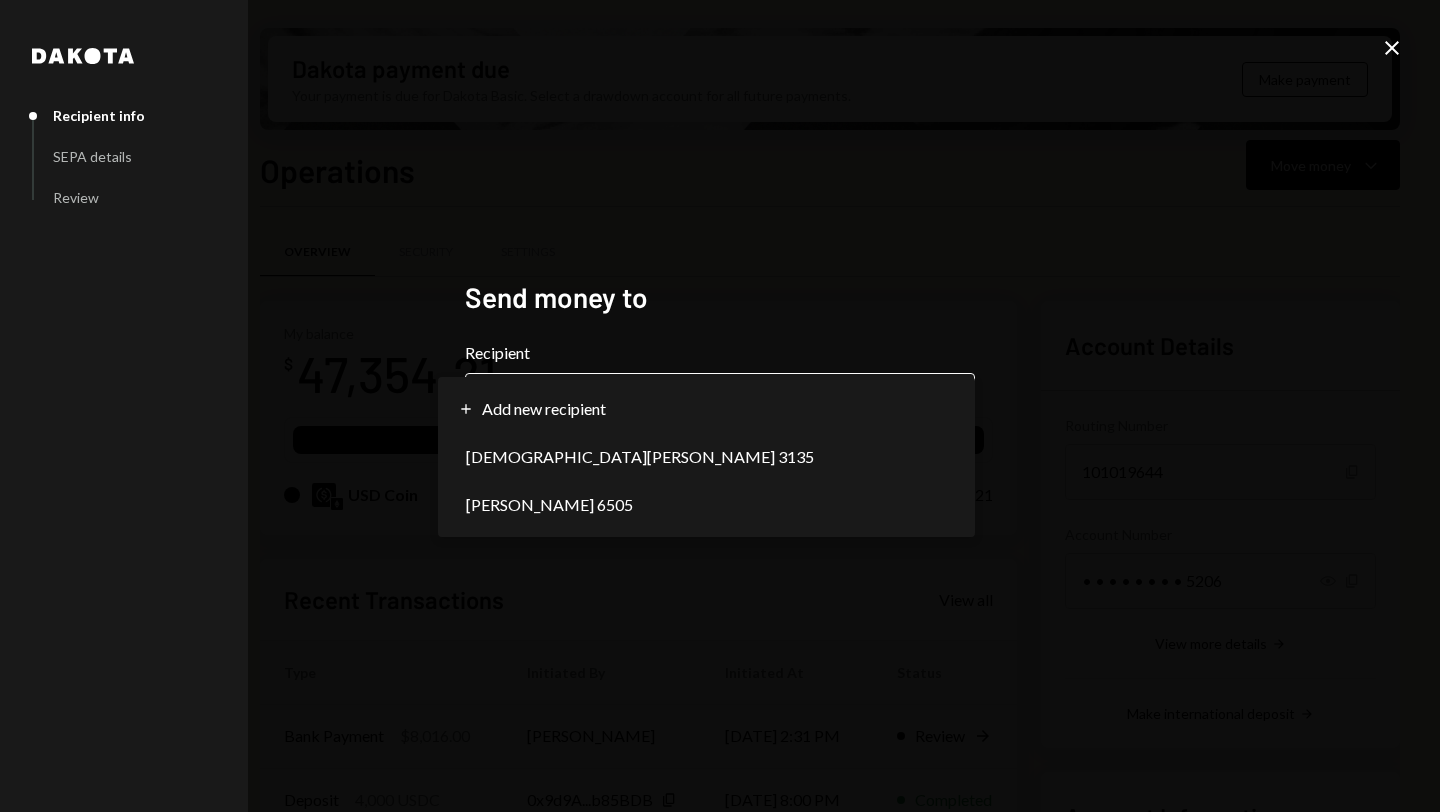click on "P PBS Foundation Caret Down Home Home Inbox Inbox Activities Transactions Accounts Accounts Caret Down Operations $47,354.21 Savings $0.00 Treasury $0.00 Cards $0.00 Dollar Rewards User Recipients Team Team Dakota payment due Your payment is due for Dakota Basic. Select a drawdown account for all future payments. Make payment Operations Move money Caret Down Overview Security Settings My balance $ 47,354.21 USDC USD Coin $47,354.21 Recent Transactions View all Type Initiated By Initiated At Status Bank Payment $8,016.00 [PERSON_NAME] [DATE] 2:31 PM Review Right Arrow Deposit 4,000  USDC 0x9d9A...b85BDB Copy [DATE] 8:00 PM Completed Deposit 8,000  USDC 0x9d9A...b85BDB Copy [DATE] 7:17 PM Completed Deposit 35,053.85  USDC 0xA9D1...1d3E43 Copy [DATE] 12:19 PM Completed Bank Payment $35,053.85 [PERSON_NAME] [DATE] 2:32 PM Pending Account Details Routing Number [FINANCIAL_ID] Copy Account Number • • • • • • • •  5206 Show Copy View more details Right Arrow Make international deposit Right Arrow $0.00" at bounding box center (720, 406) 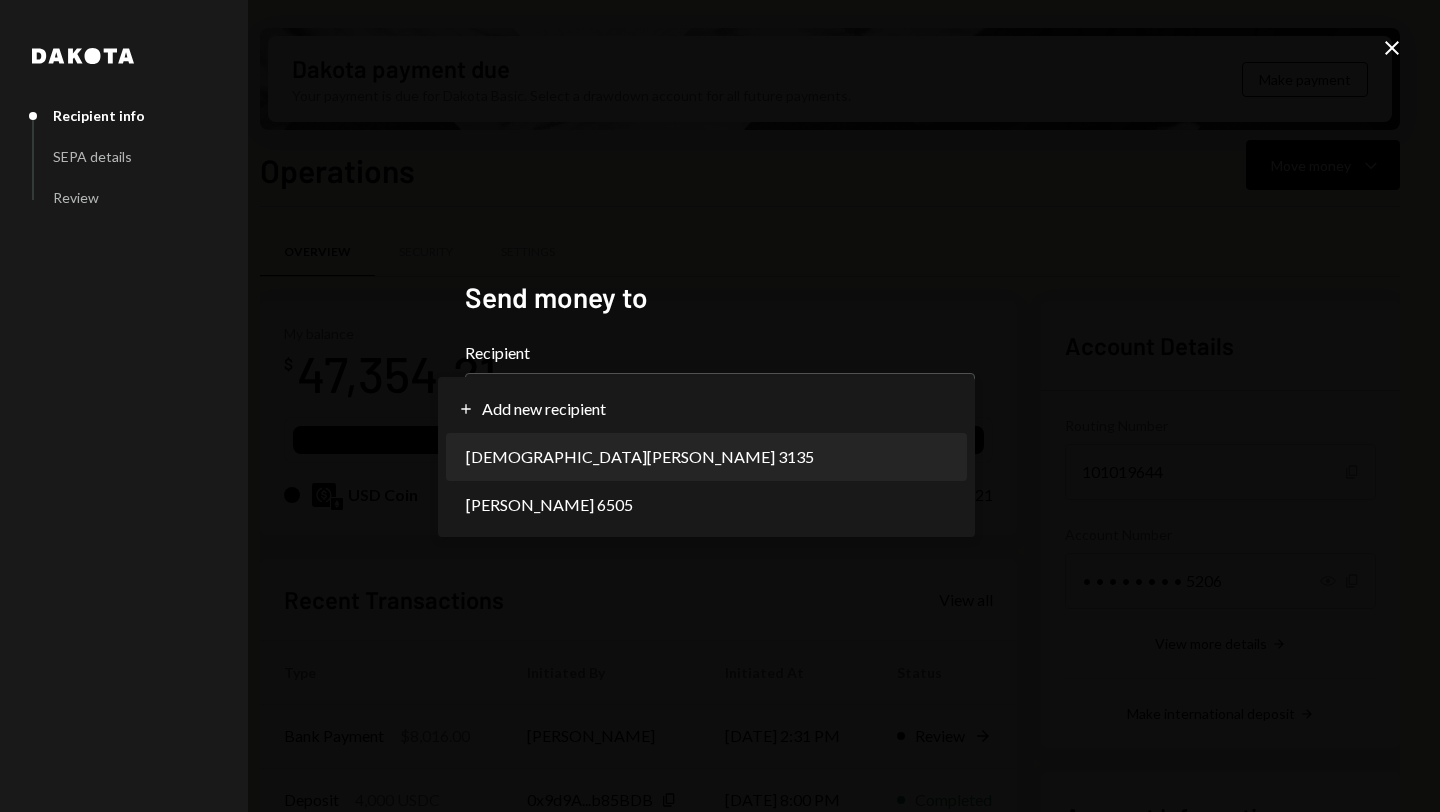 select on "**********" 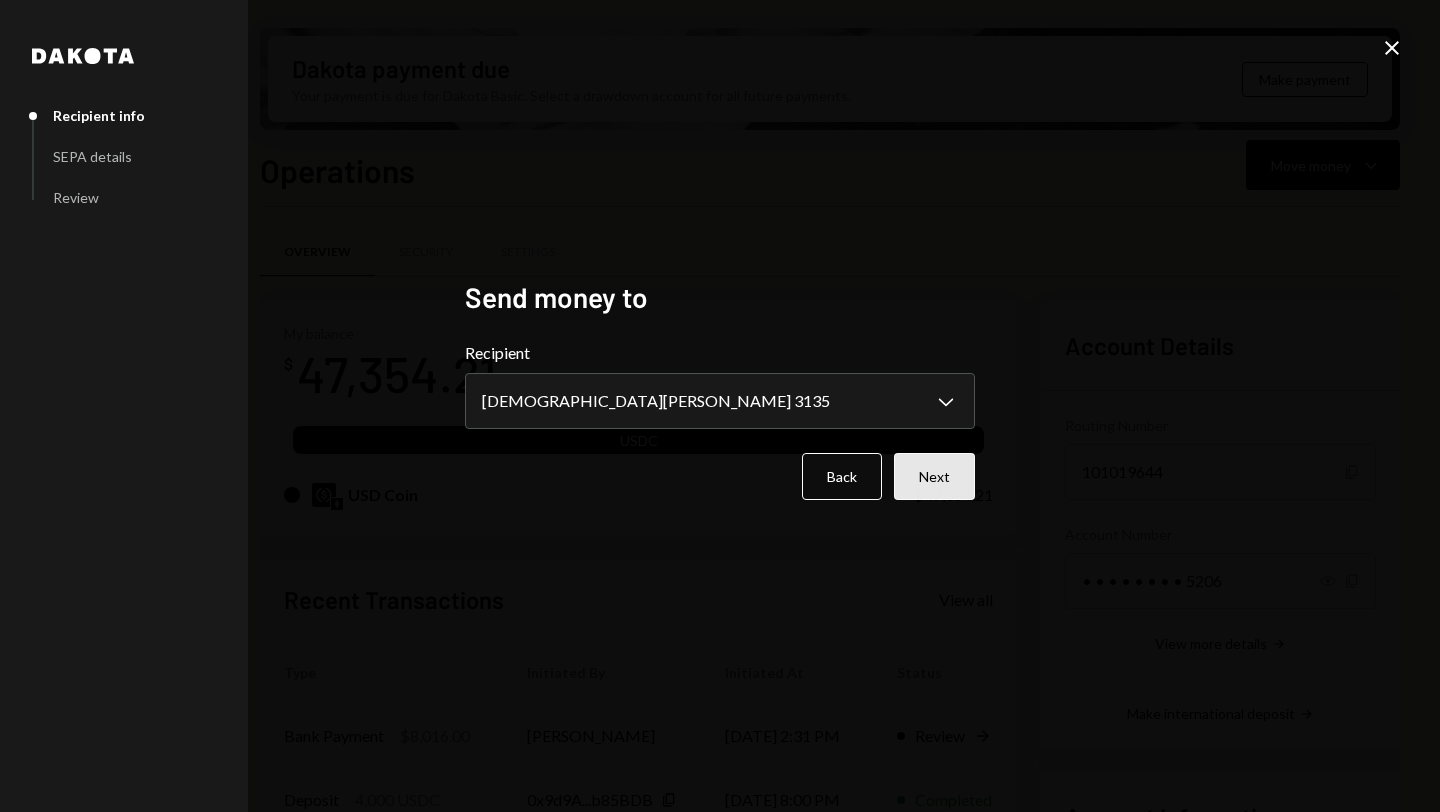 click on "Next" at bounding box center [934, 476] 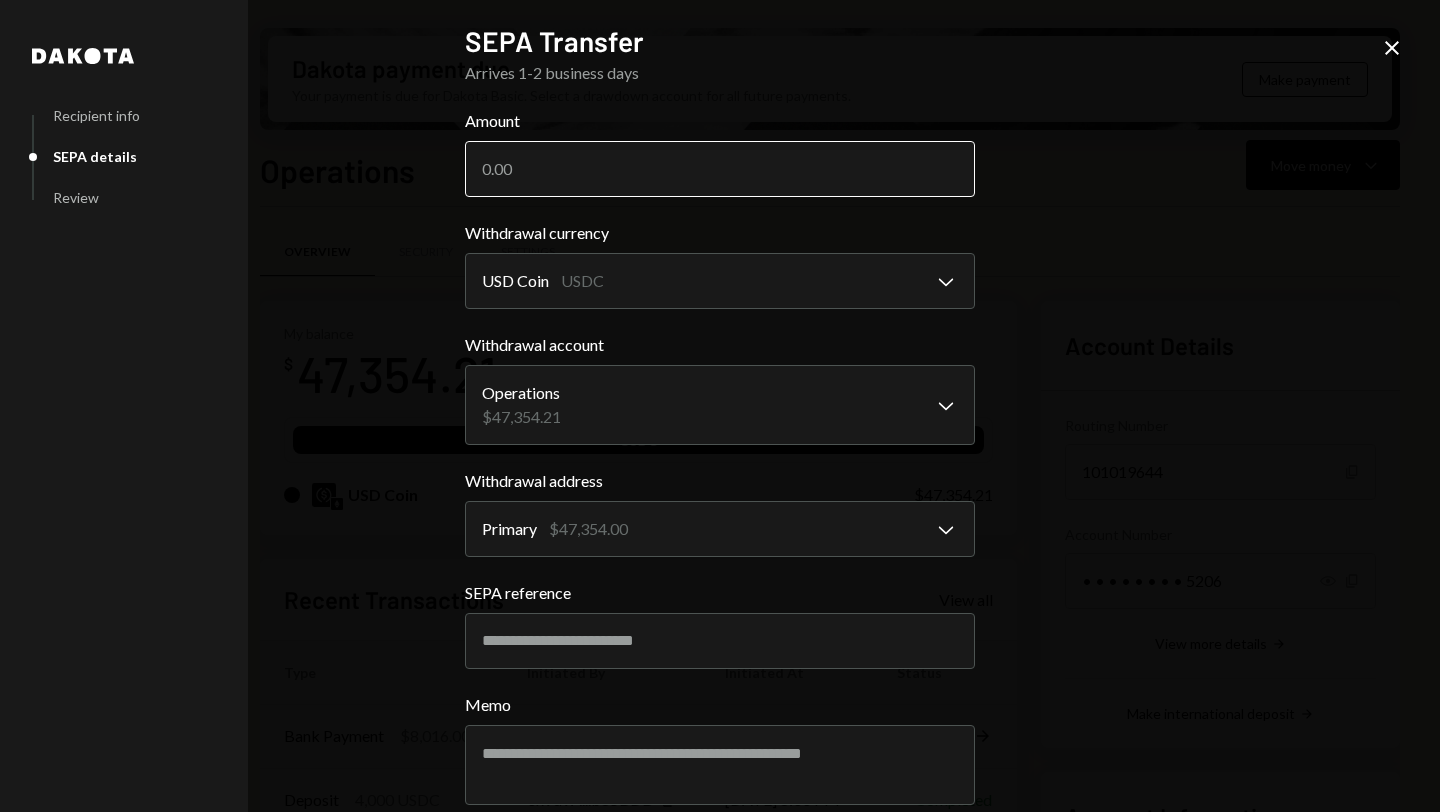 click on "Amount" at bounding box center [720, 169] 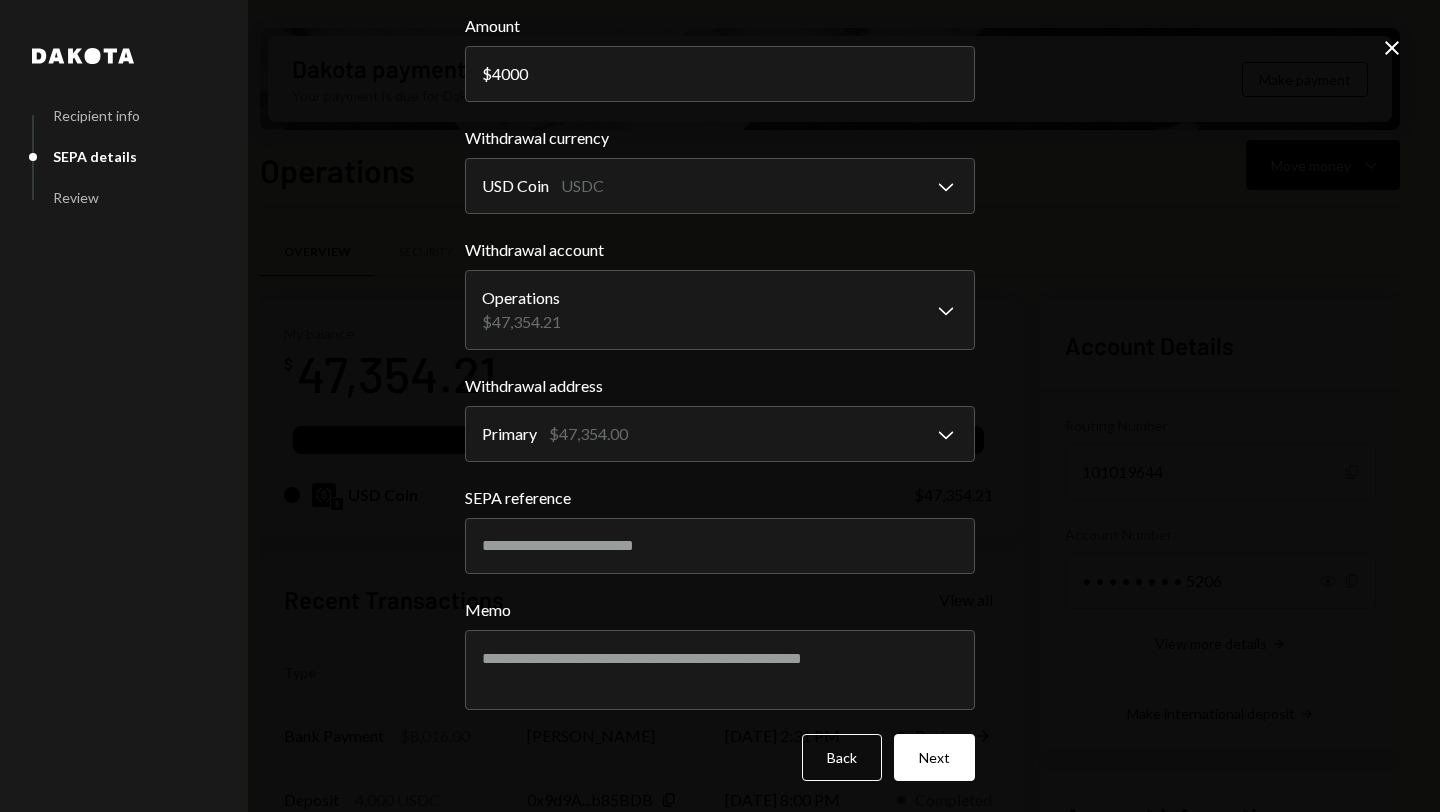 scroll, scrollTop: 94, scrollLeft: 0, axis: vertical 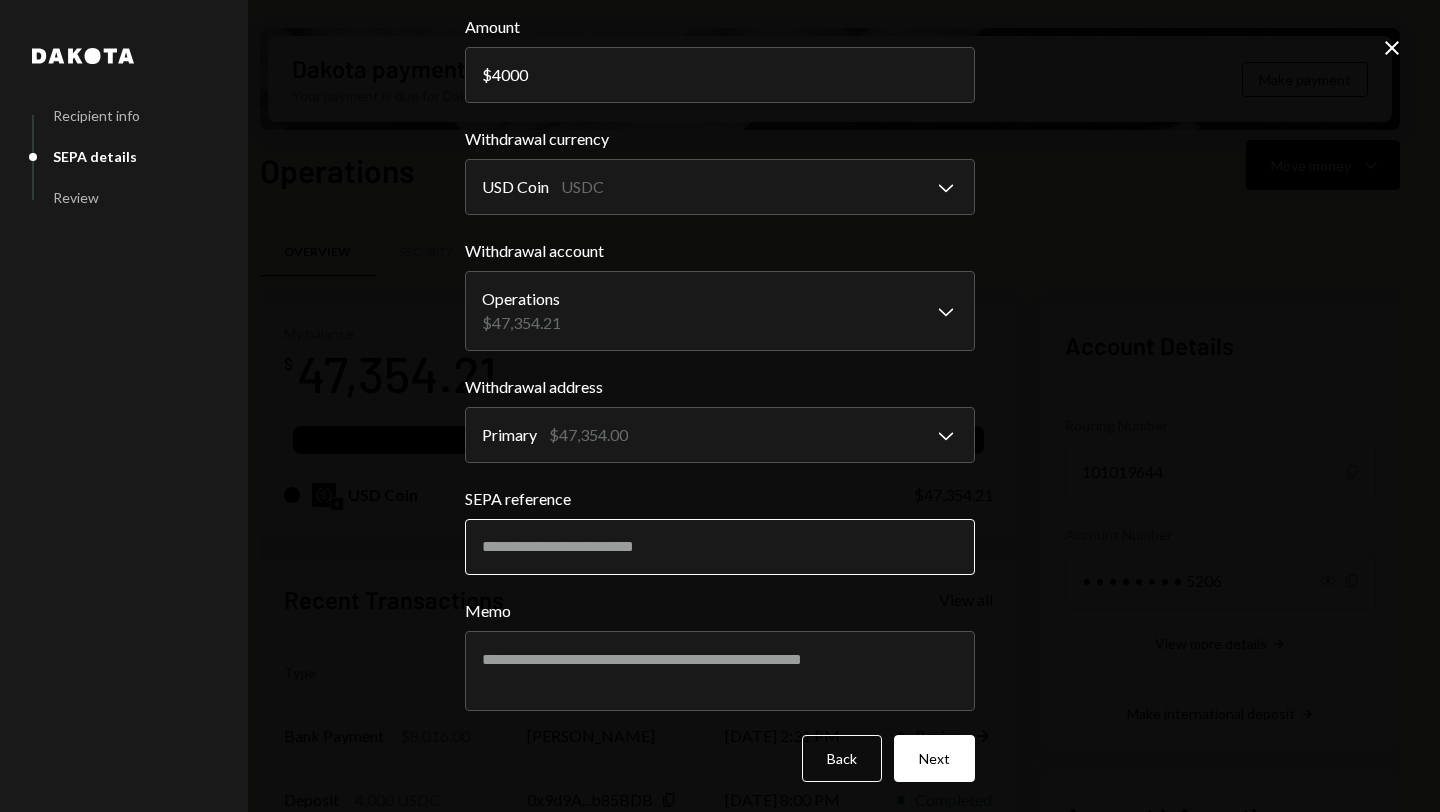 type on "4000" 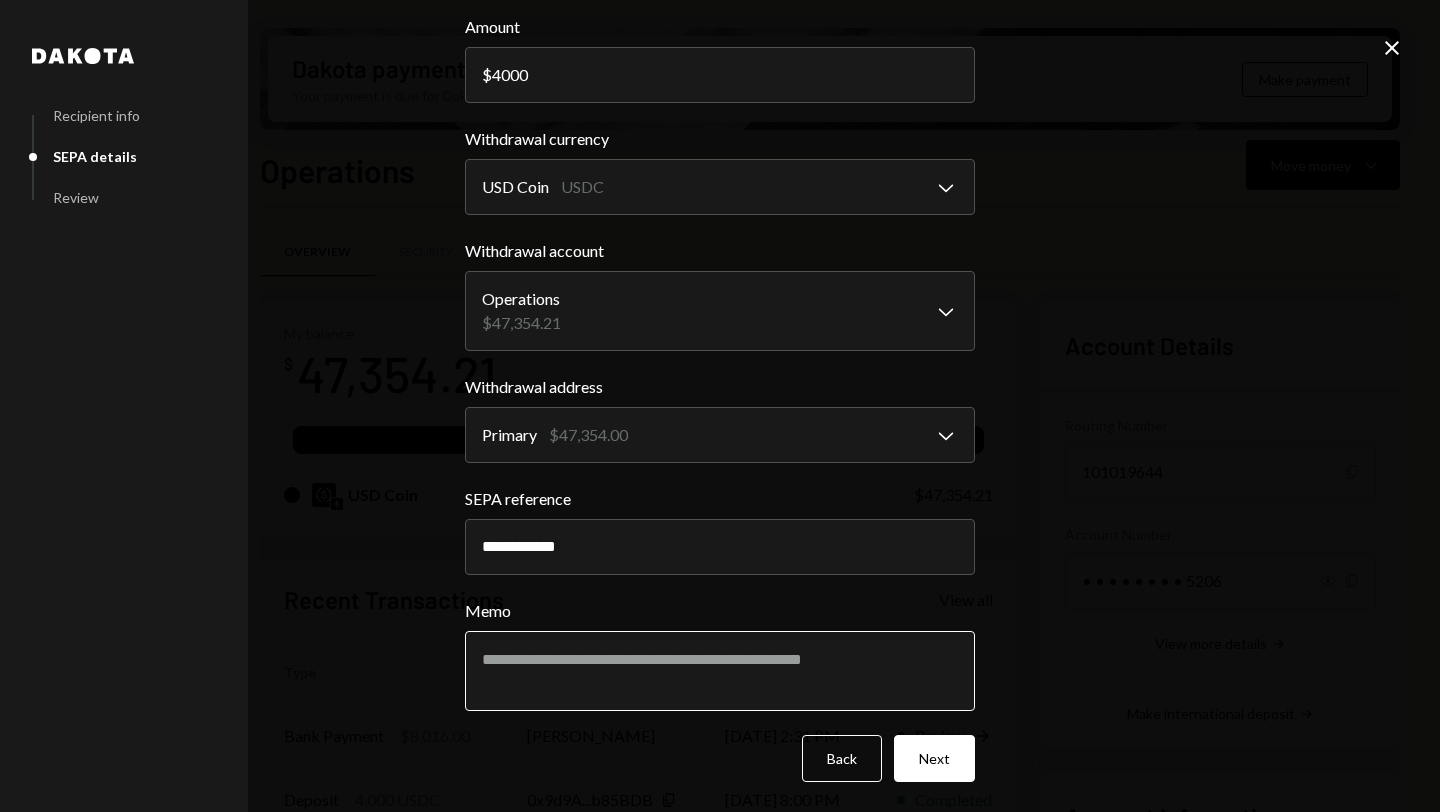 type on "**********" 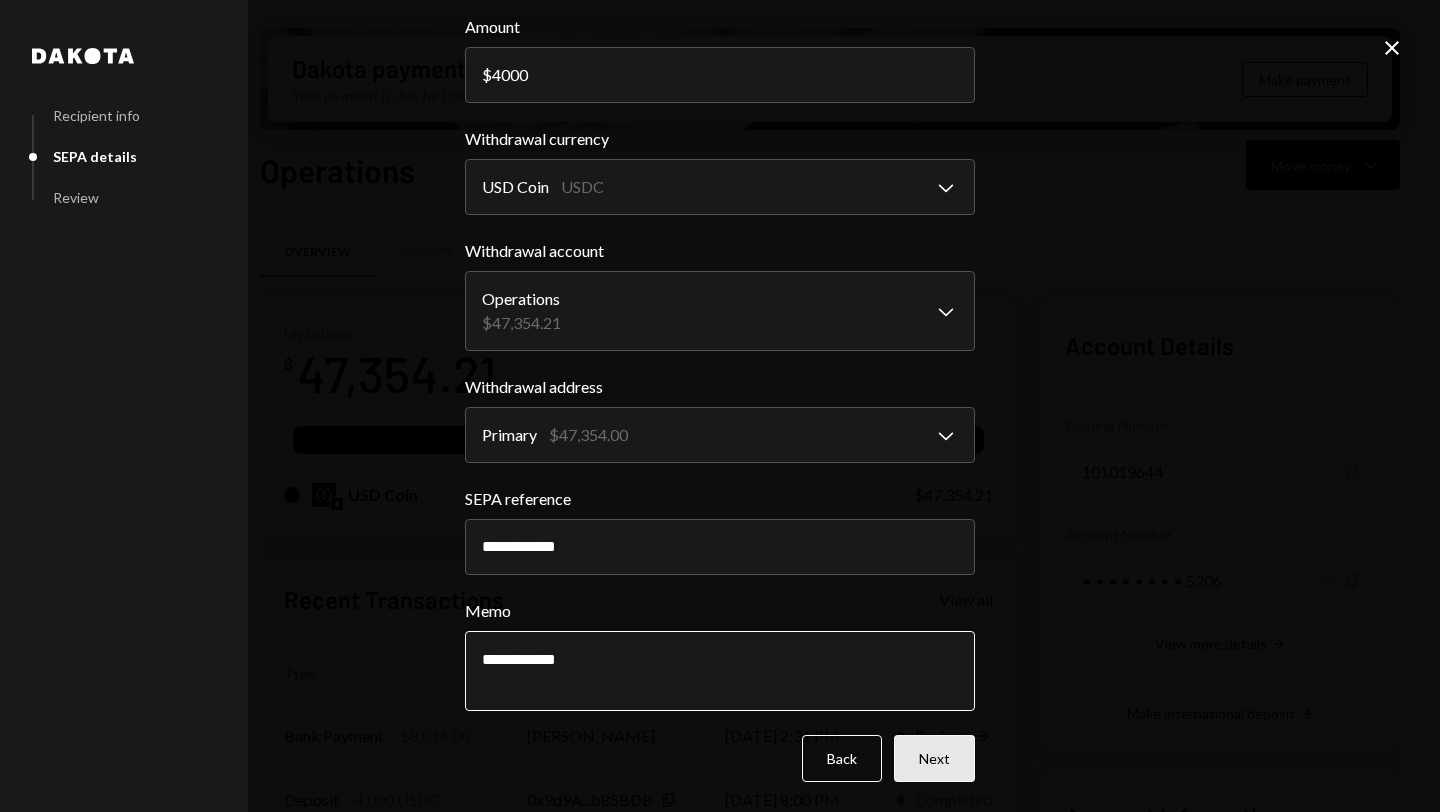 type on "**********" 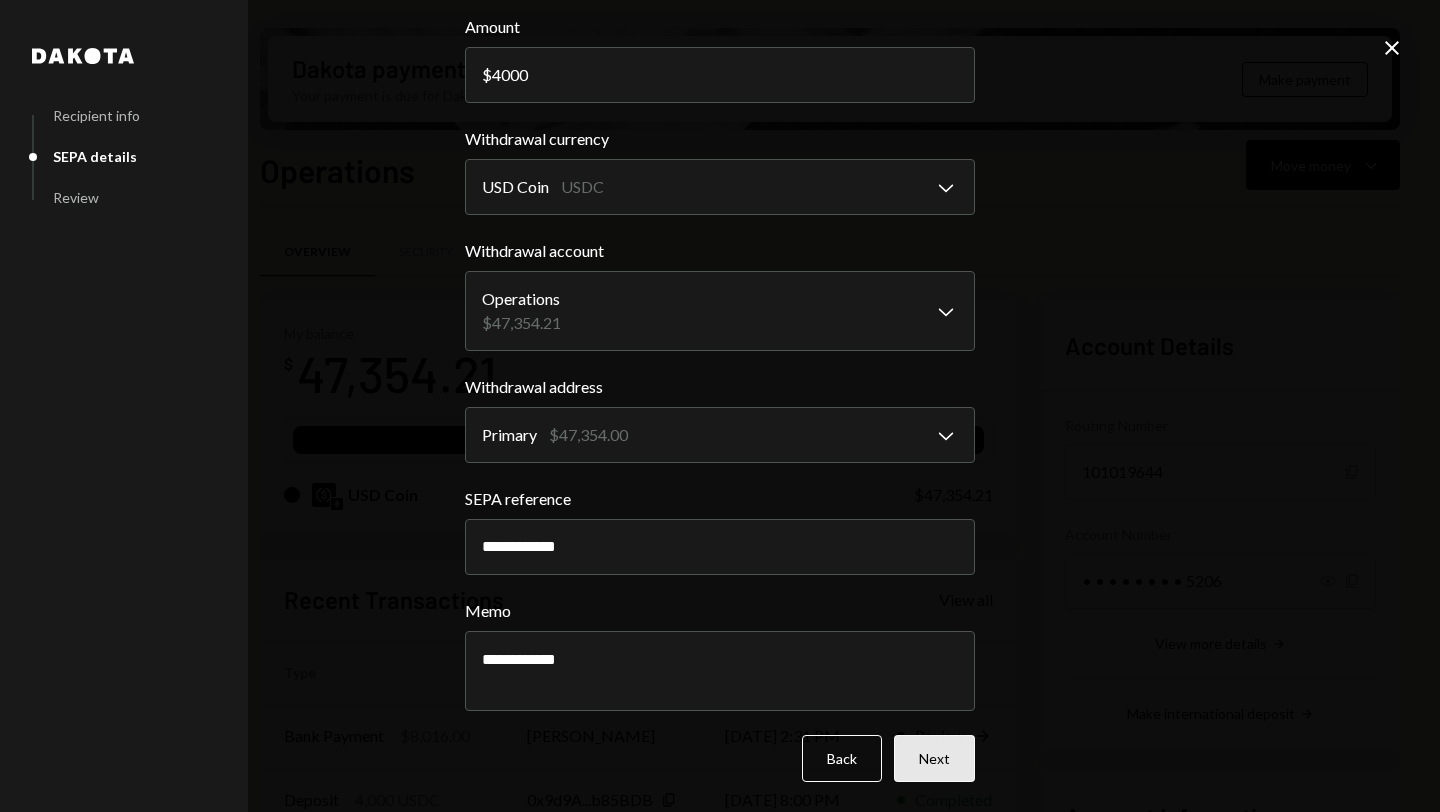 click on "Next" at bounding box center [934, 758] 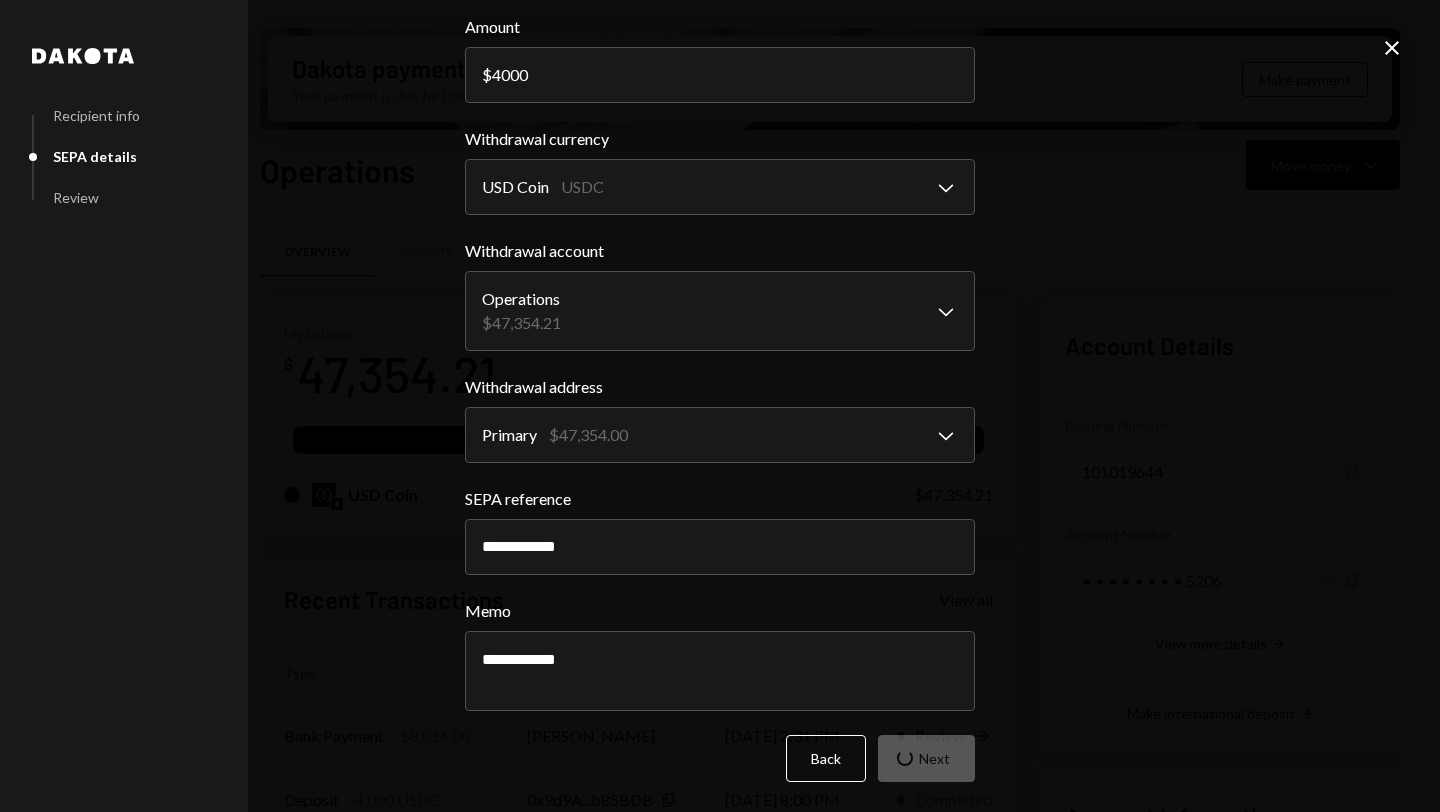 scroll, scrollTop: 0, scrollLeft: 0, axis: both 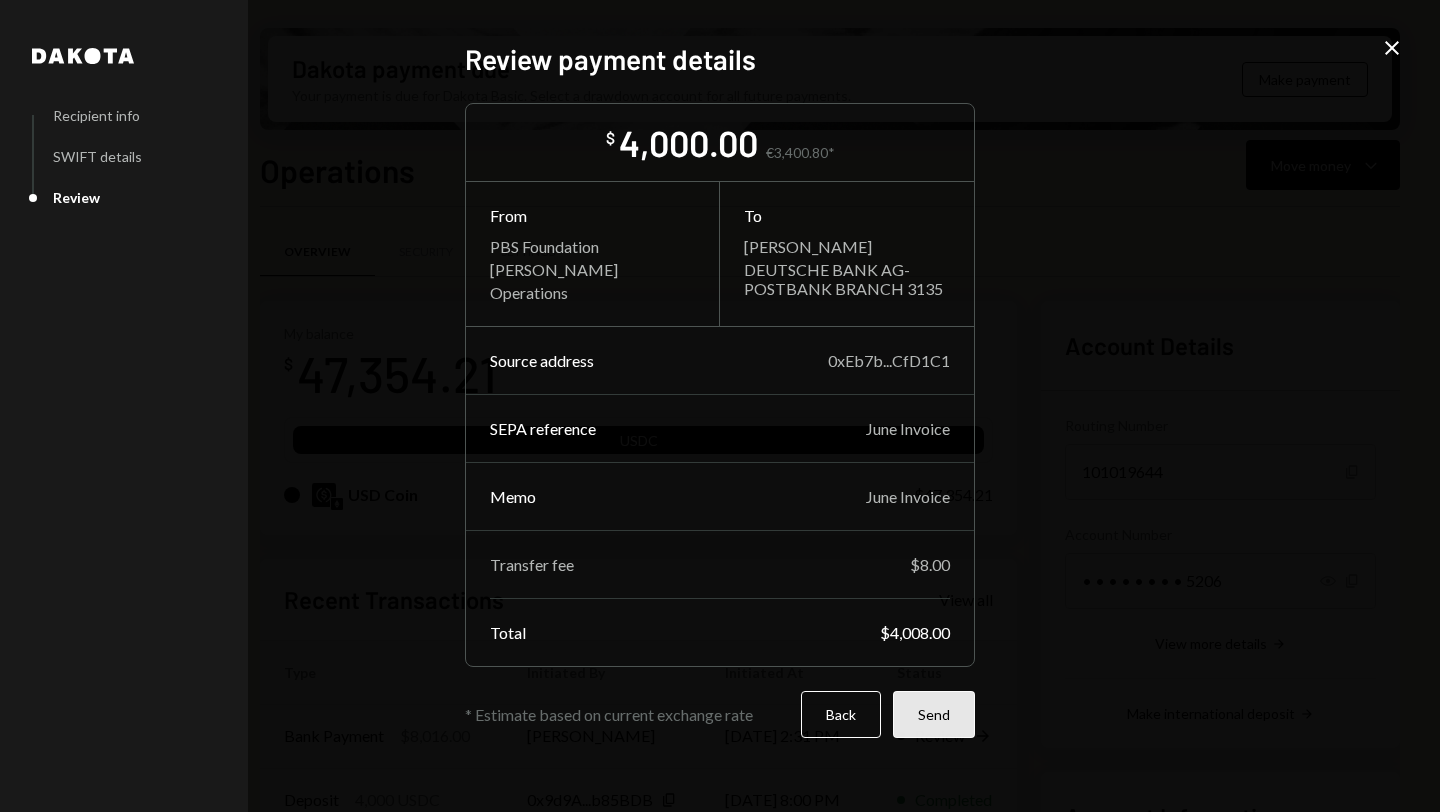 click on "Send" at bounding box center (934, 714) 